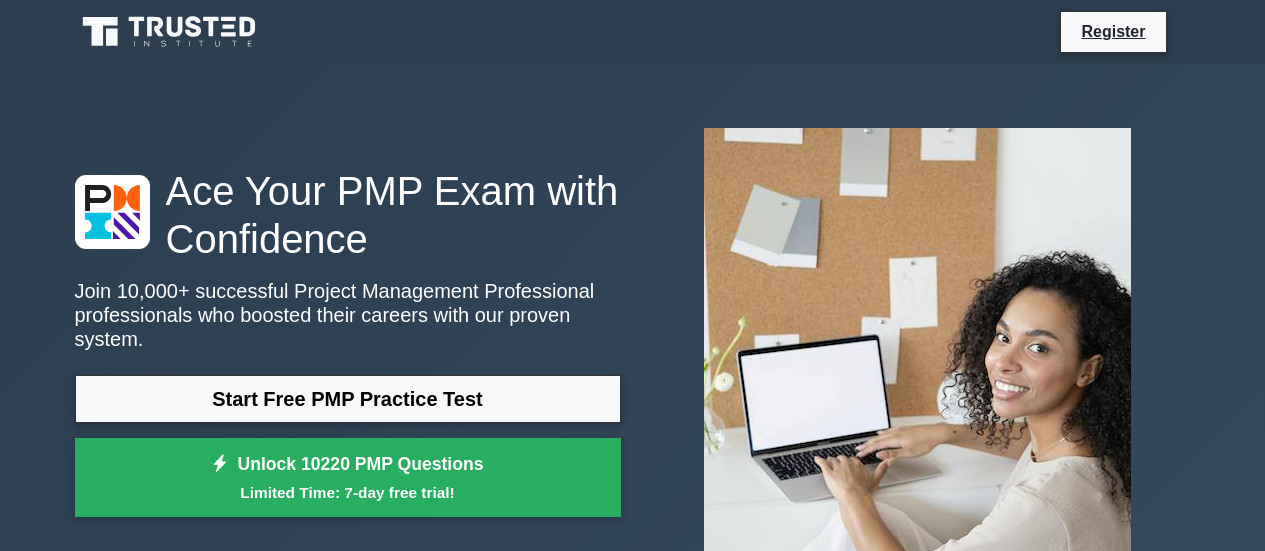 scroll, scrollTop: 0, scrollLeft: 0, axis: both 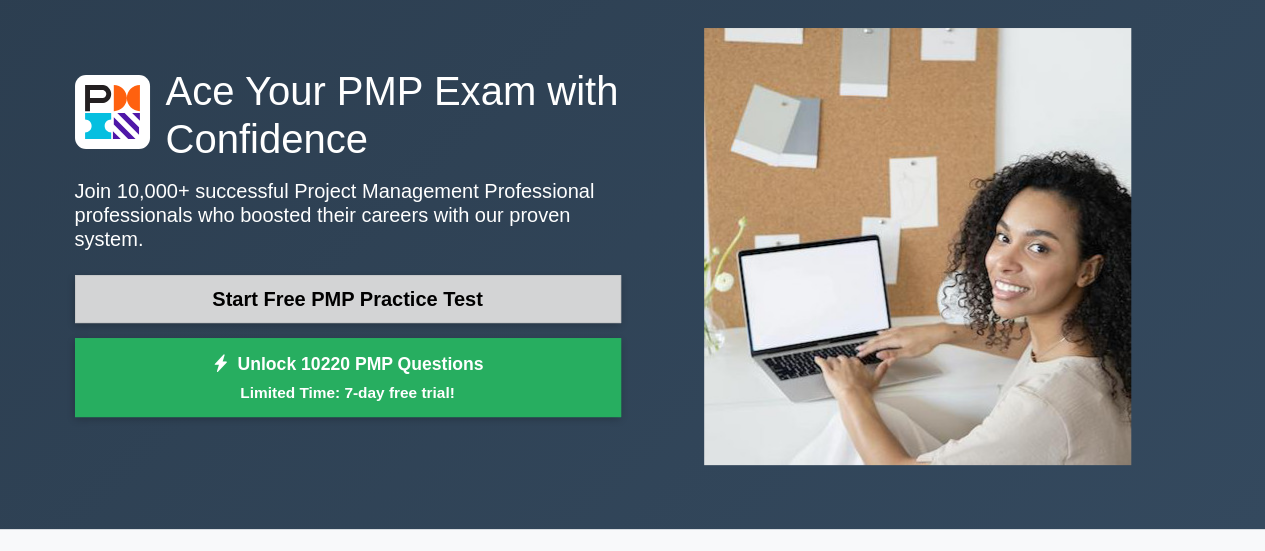click on "Start Free PMP Practice Test" at bounding box center [348, 299] 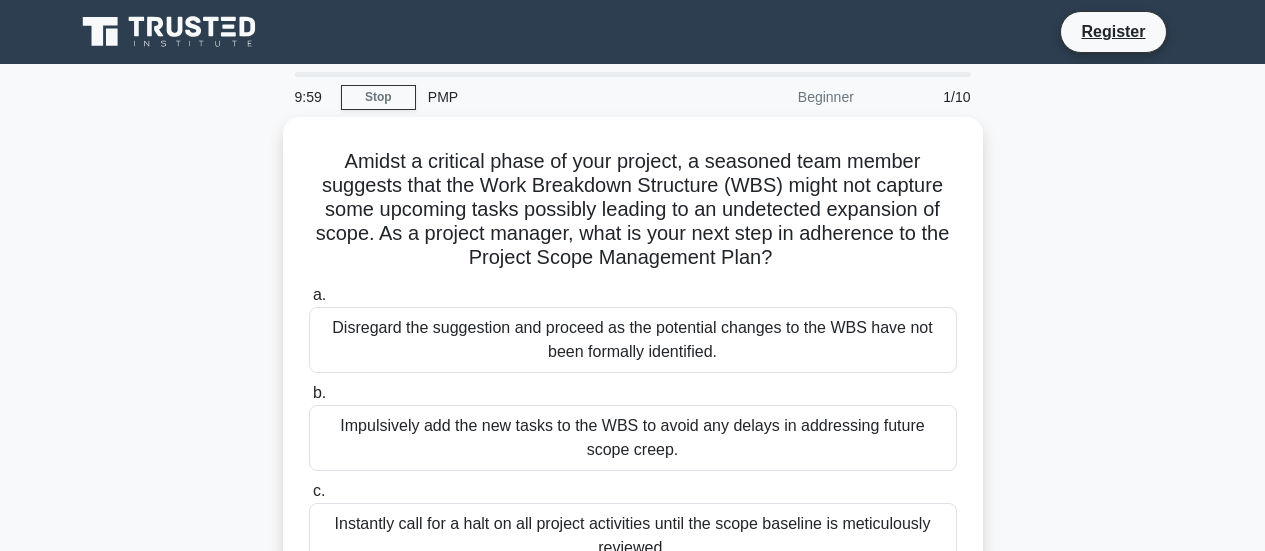 scroll, scrollTop: 0, scrollLeft: 0, axis: both 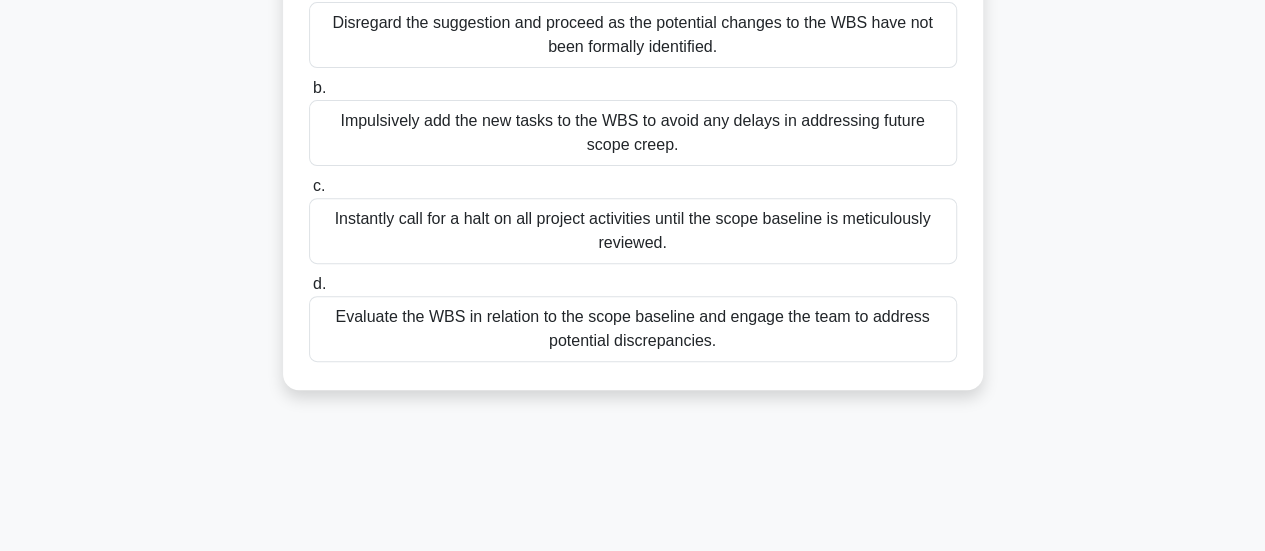 click on "Evaluate the WBS in relation to the scope baseline and engage the team to address potential discrepancies." at bounding box center (633, 329) 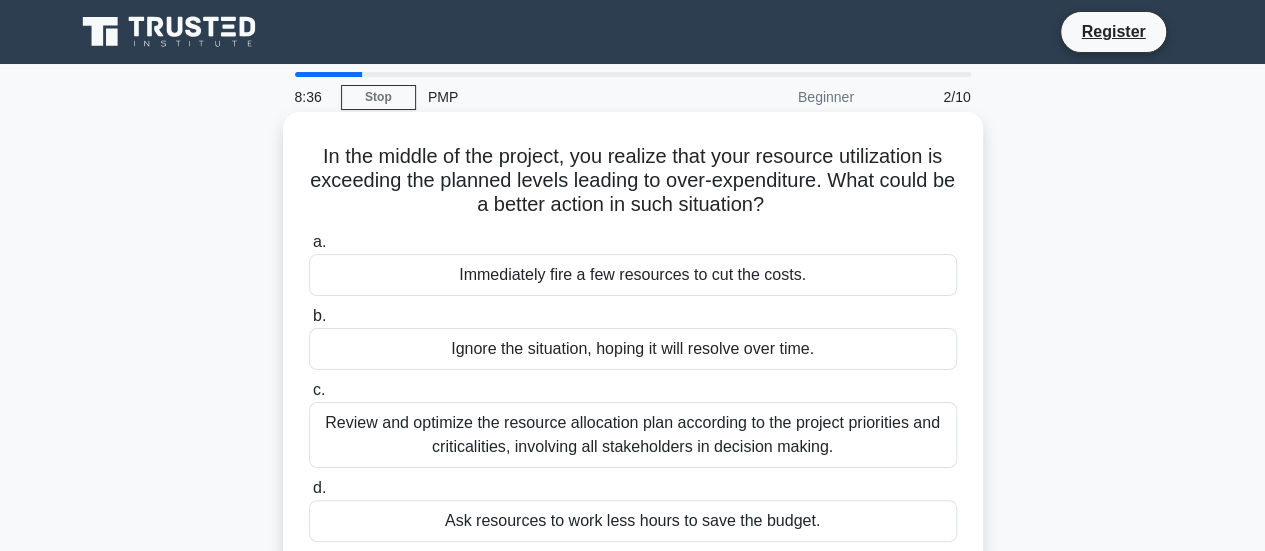 scroll, scrollTop: 100, scrollLeft: 0, axis: vertical 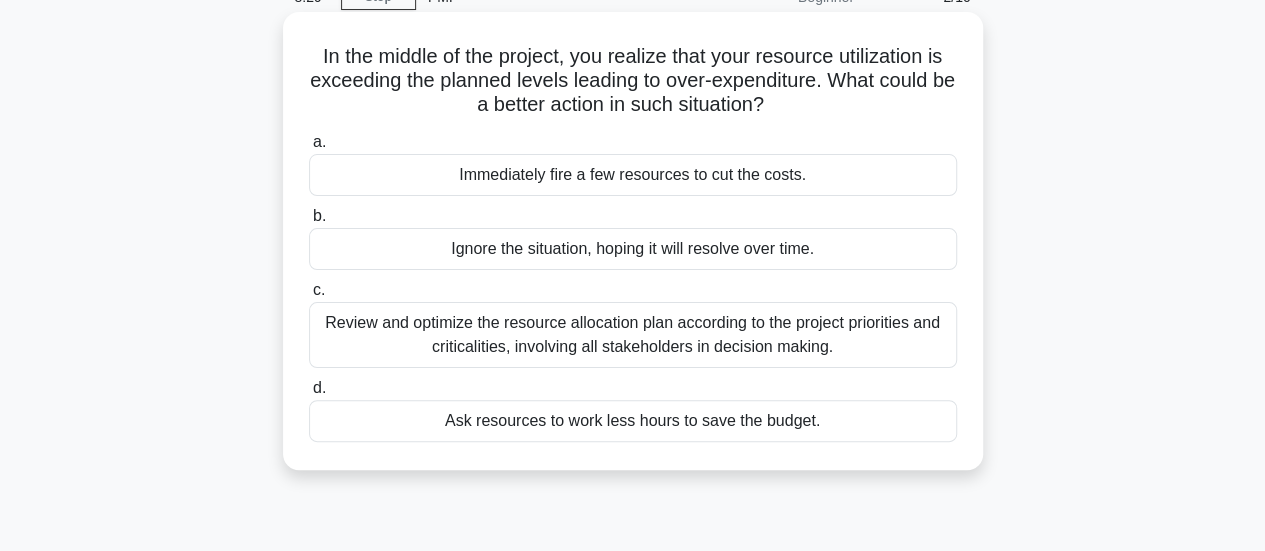 click on "Review and optimize the resource allocation plan according to the project priorities and criticalities, involving all stakeholders in decision making." at bounding box center (633, 335) 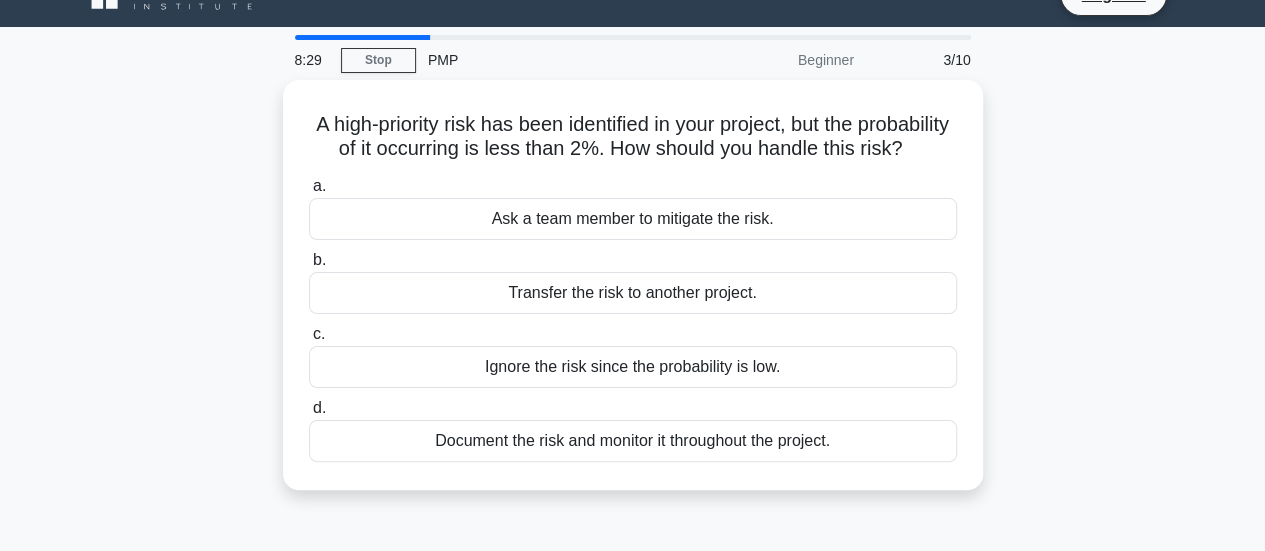 scroll, scrollTop: 0, scrollLeft: 0, axis: both 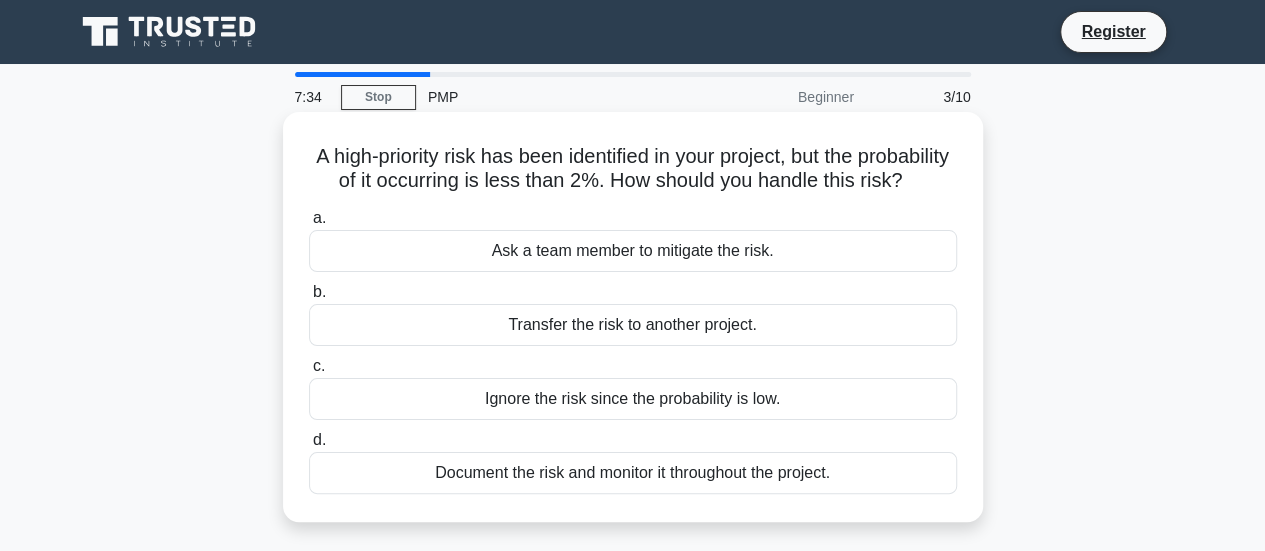 click on "Document the risk and monitor it throughout the project." at bounding box center [633, 473] 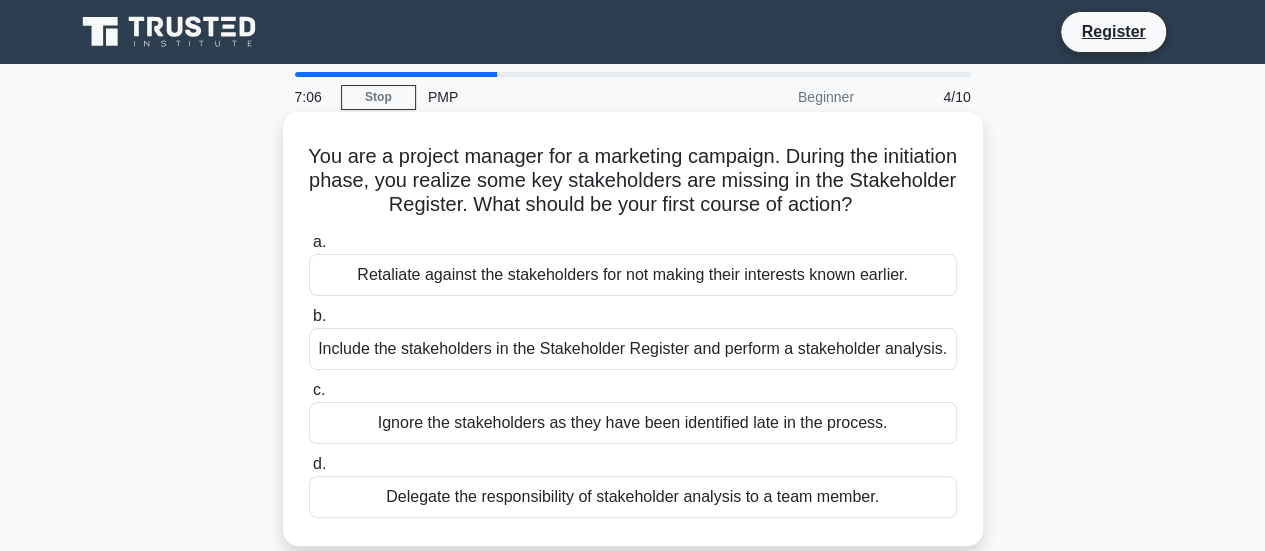 scroll, scrollTop: 100, scrollLeft: 0, axis: vertical 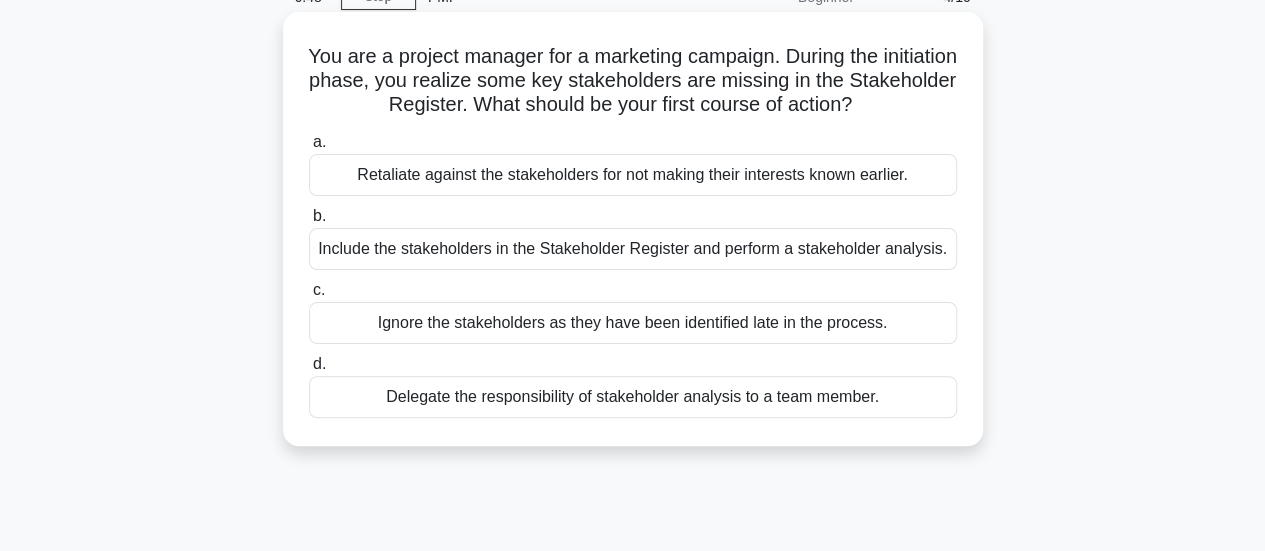 click on "Delegate the responsibility of stakeholder analysis to a team member." at bounding box center (633, 397) 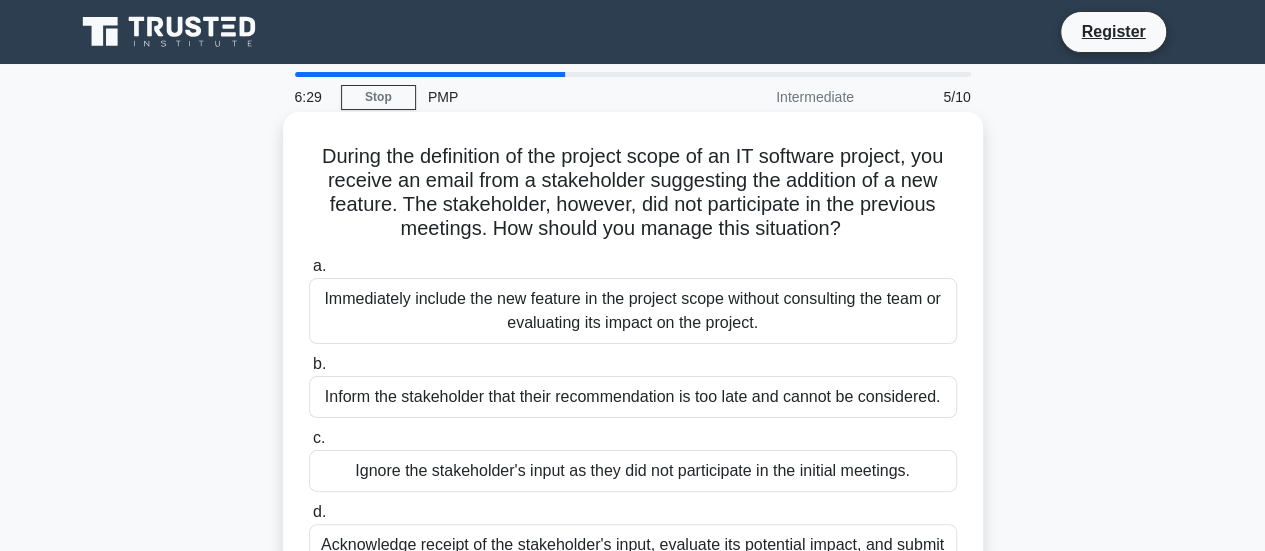 scroll, scrollTop: 200, scrollLeft: 0, axis: vertical 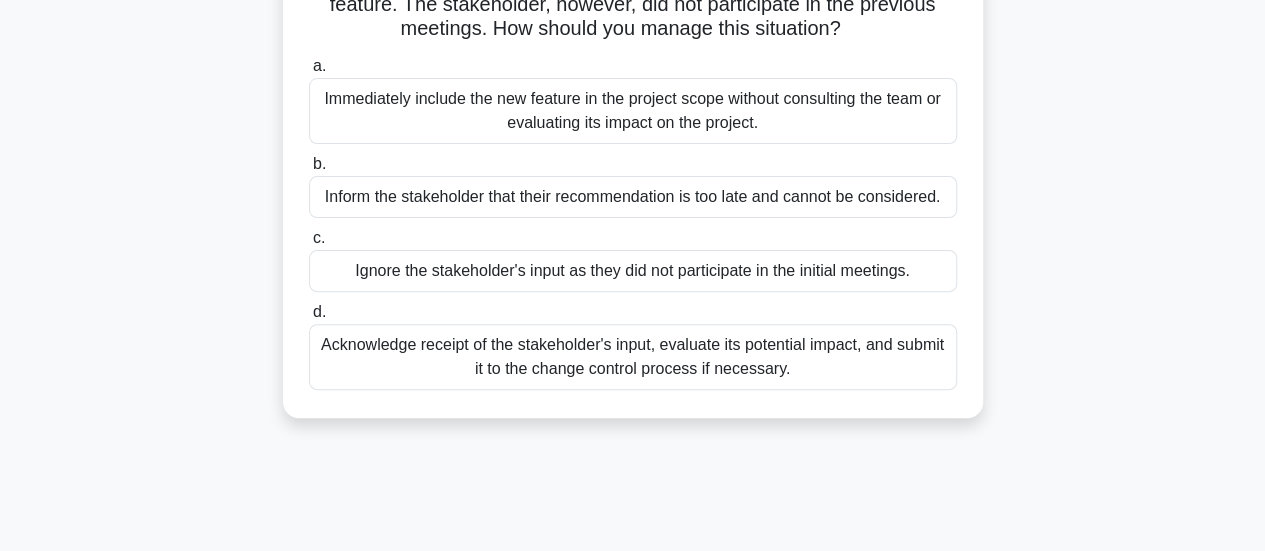 click on "Acknowledge receipt of the stakeholder's input, evaluate its potential impact, and submit it to the change control process if necessary." at bounding box center (633, 357) 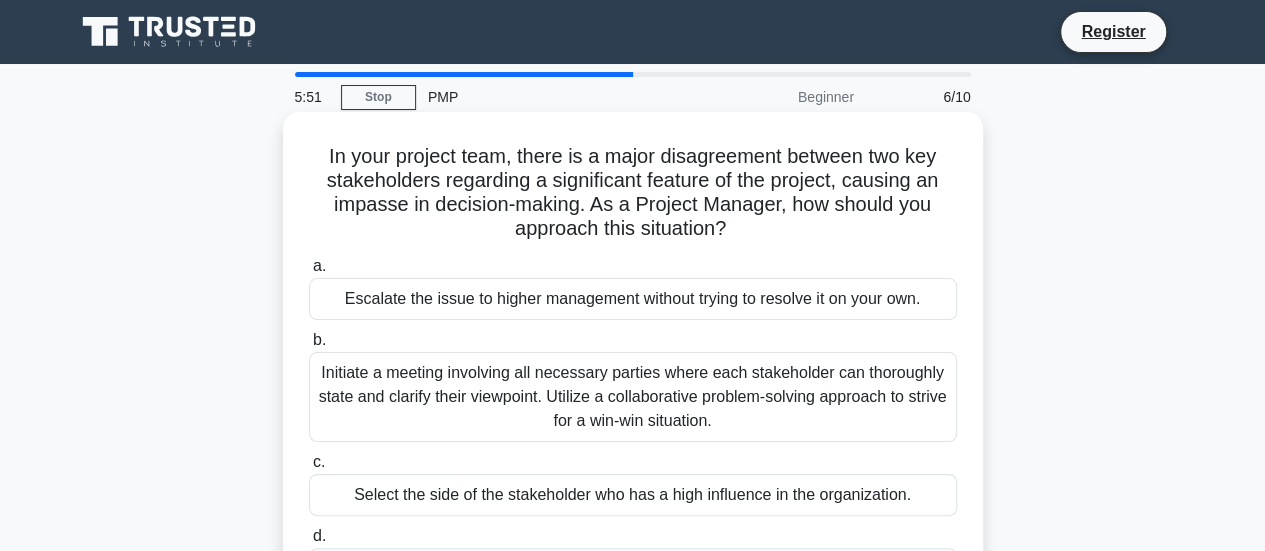 scroll, scrollTop: 100, scrollLeft: 0, axis: vertical 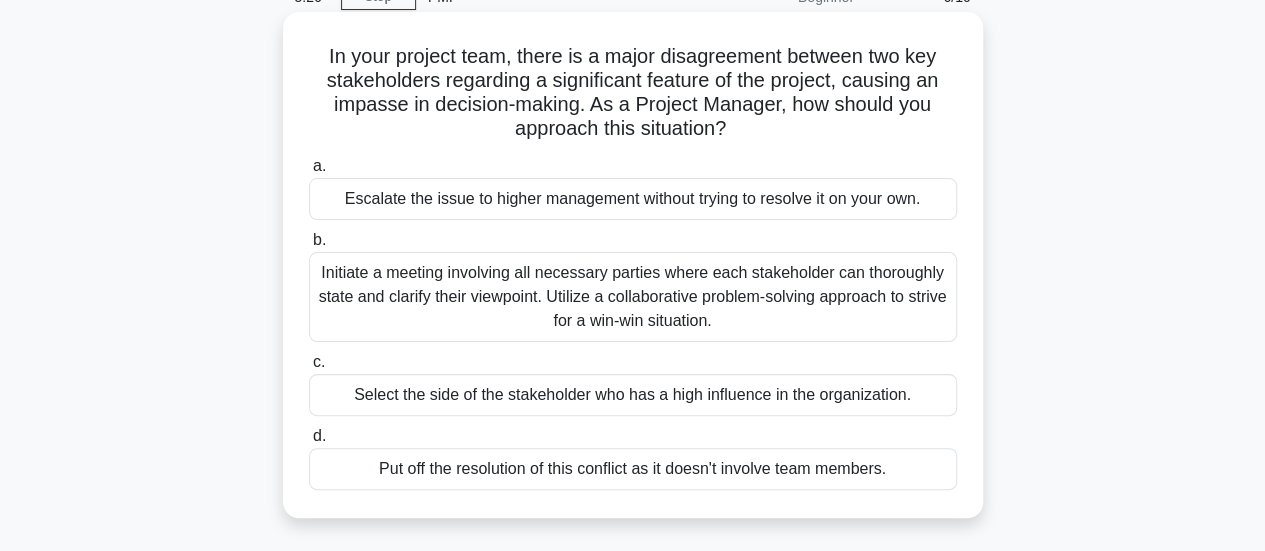 click on "Initiate a meeting involving all necessary parties where each stakeholder can thoroughly state and clarify their viewpoint. Utilize a collaborative problem-solving approach to strive for a win-win situation." at bounding box center (633, 297) 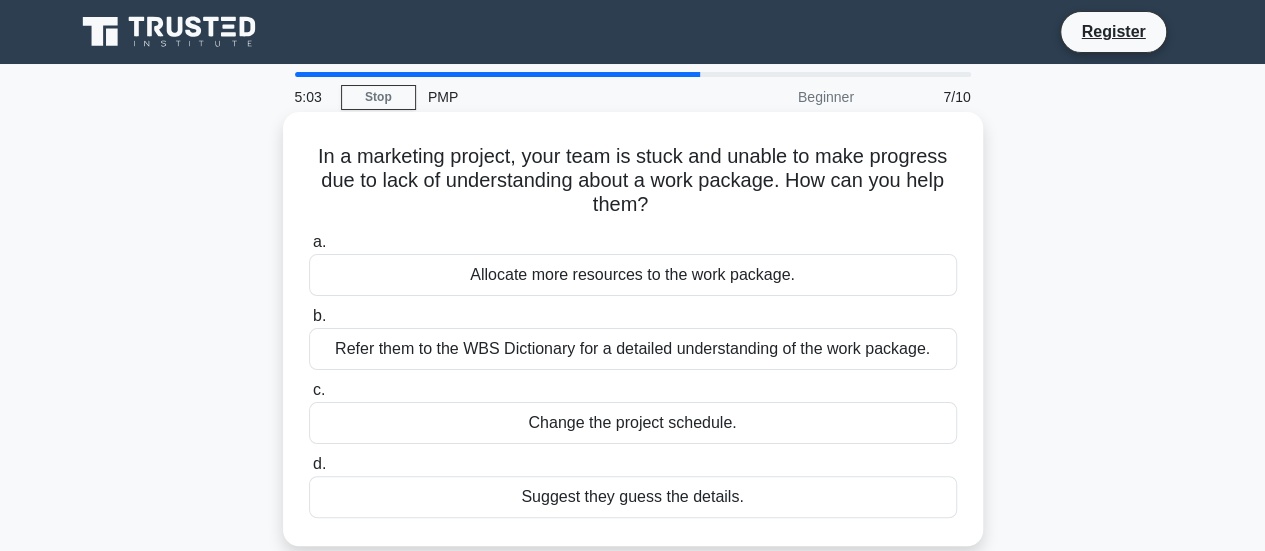 scroll, scrollTop: 100, scrollLeft: 0, axis: vertical 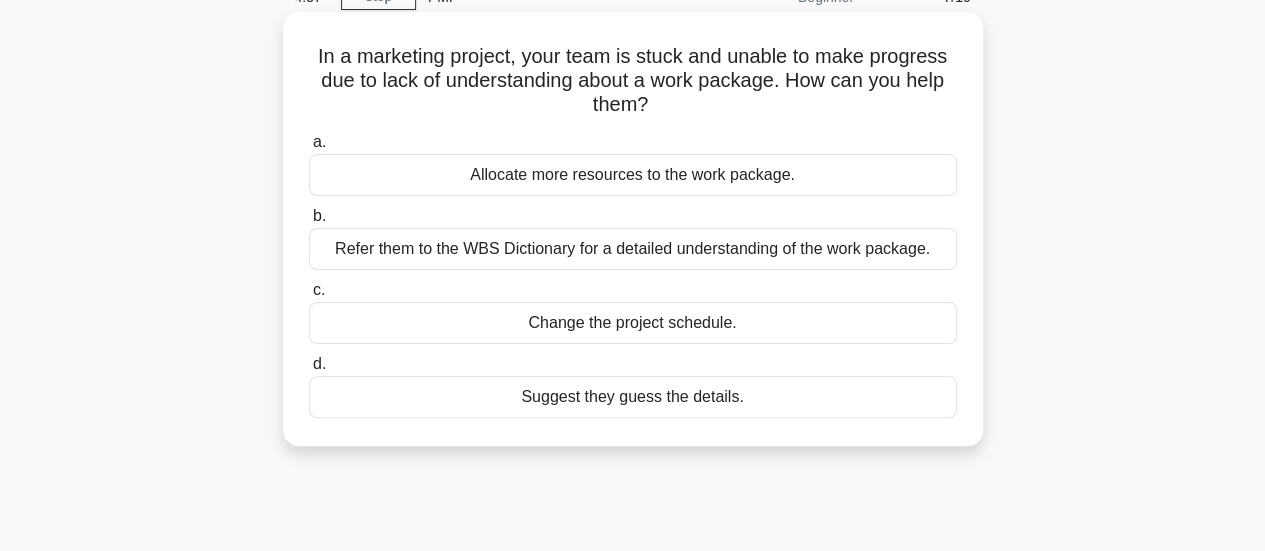 click on "Refer them to the WBS Dictionary for a detailed understanding of the work package." at bounding box center [633, 249] 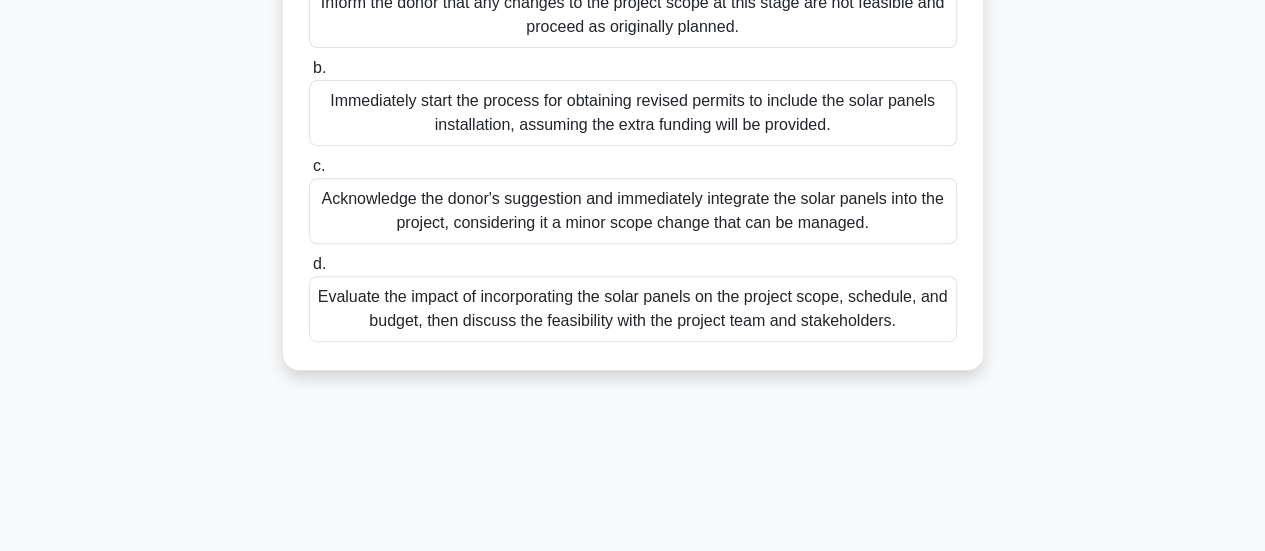 scroll, scrollTop: 400, scrollLeft: 0, axis: vertical 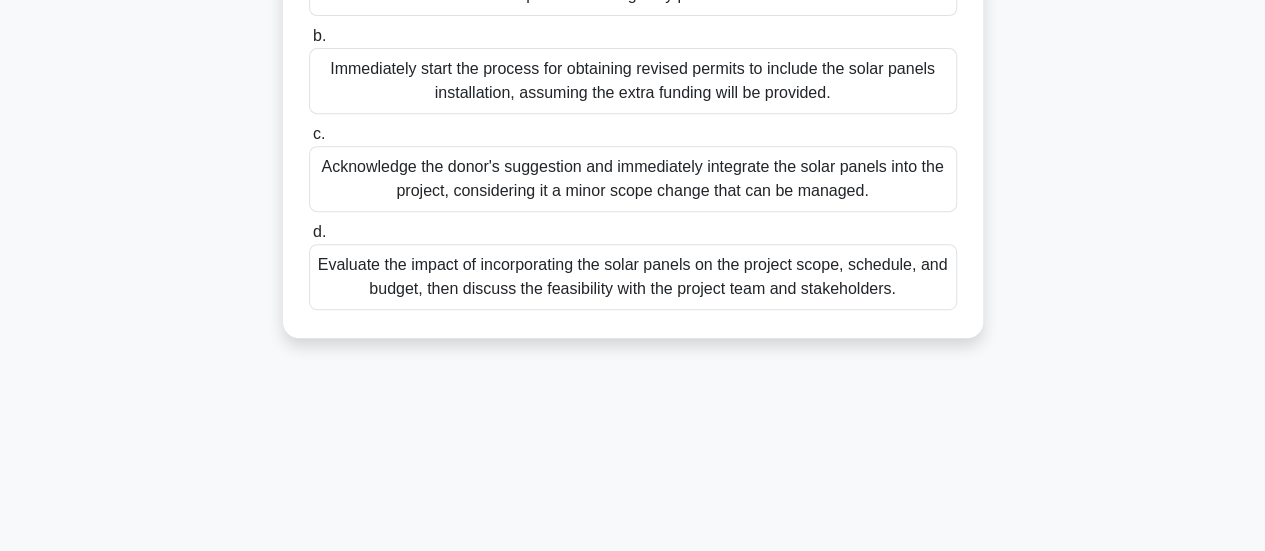 click on "Evaluate the impact of incorporating the solar panels on the project scope, schedule, and budget, then discuss the feasibility with the project team and stakeholders." at bounding box center [633, 277] 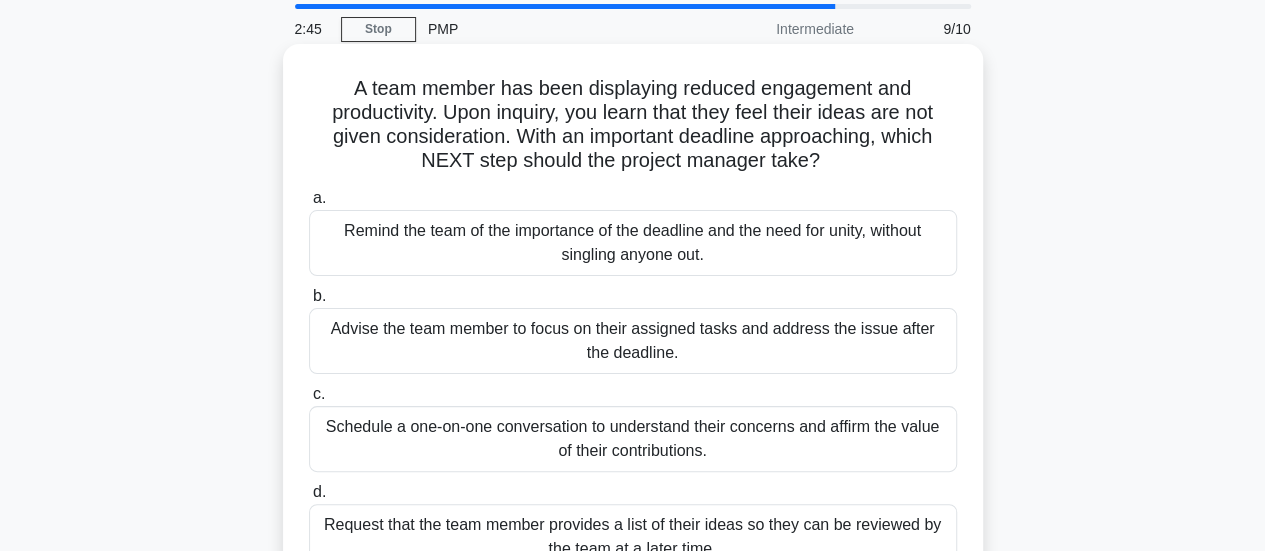 scroll, scrollTop: 100, scrollLeft: 0, axis: vertical 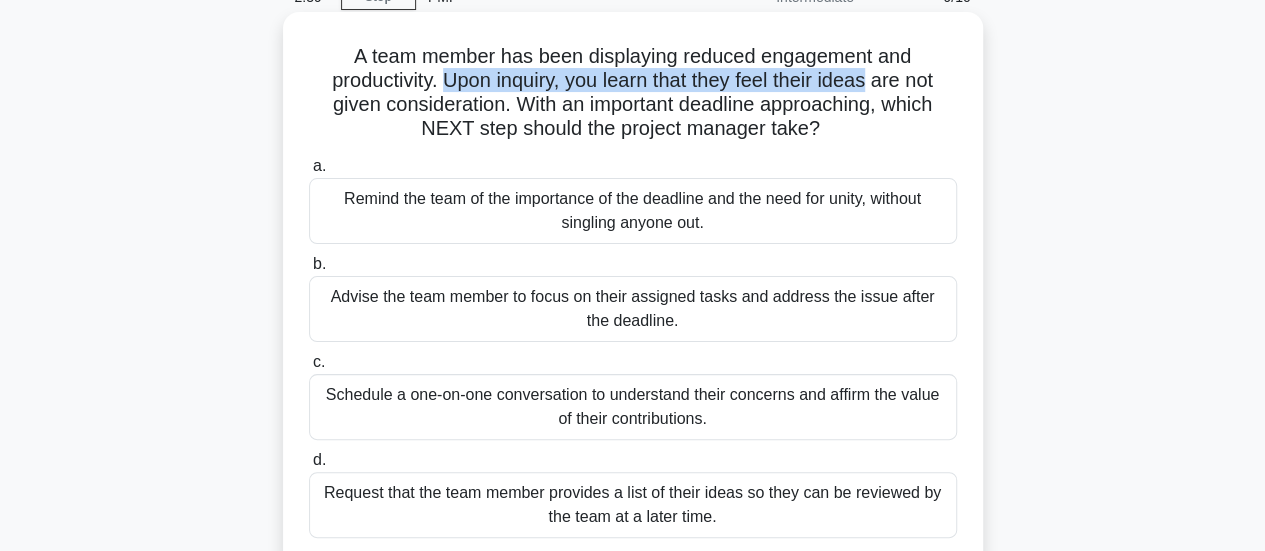 drag, startPoint x: 454, startPoint y: 87, endPoint x: 877, endPoint y: 87, distance: 423 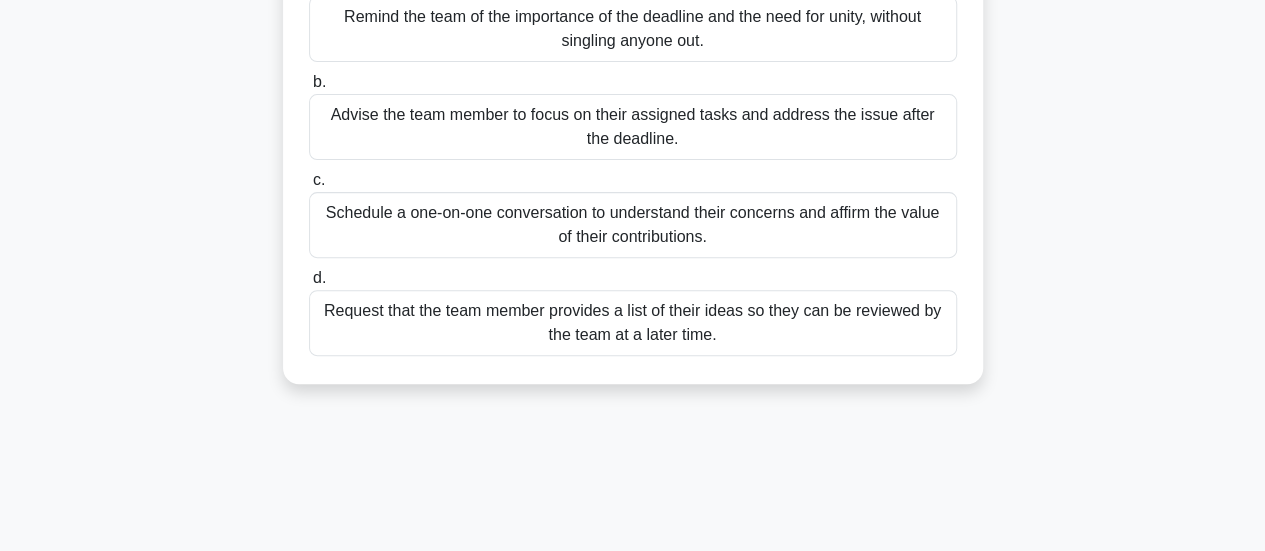 scroll, scrollTop: 300, scrollLeft: 0, axis: vertical 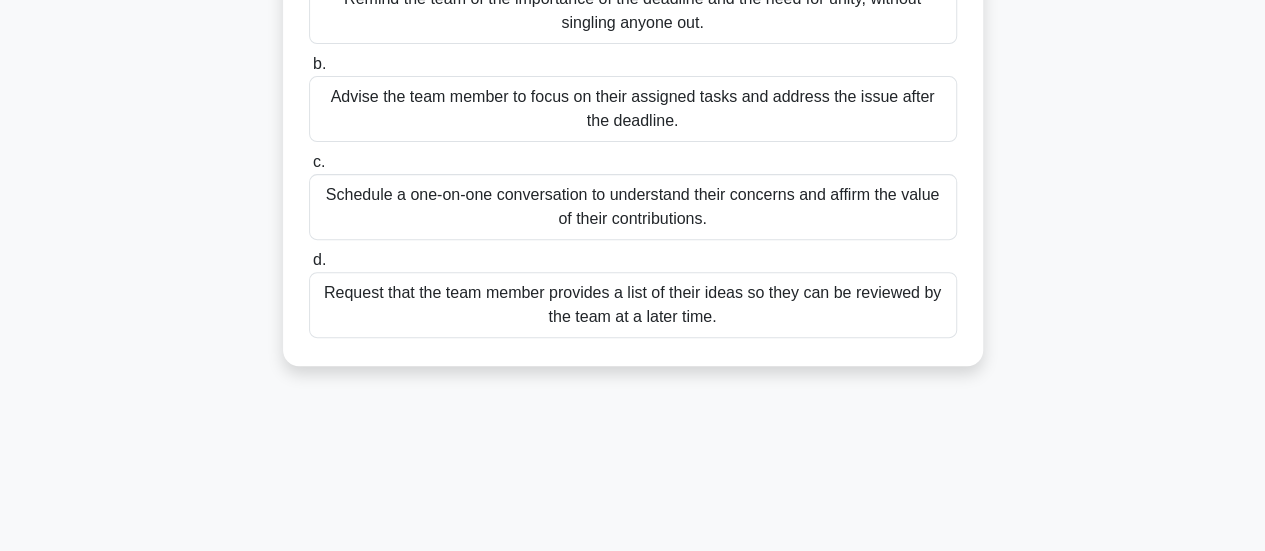 click on "Request that the team member provides a list of their ideas so they can be reviewed by the team at a later time." at bounding box center [633, 305] 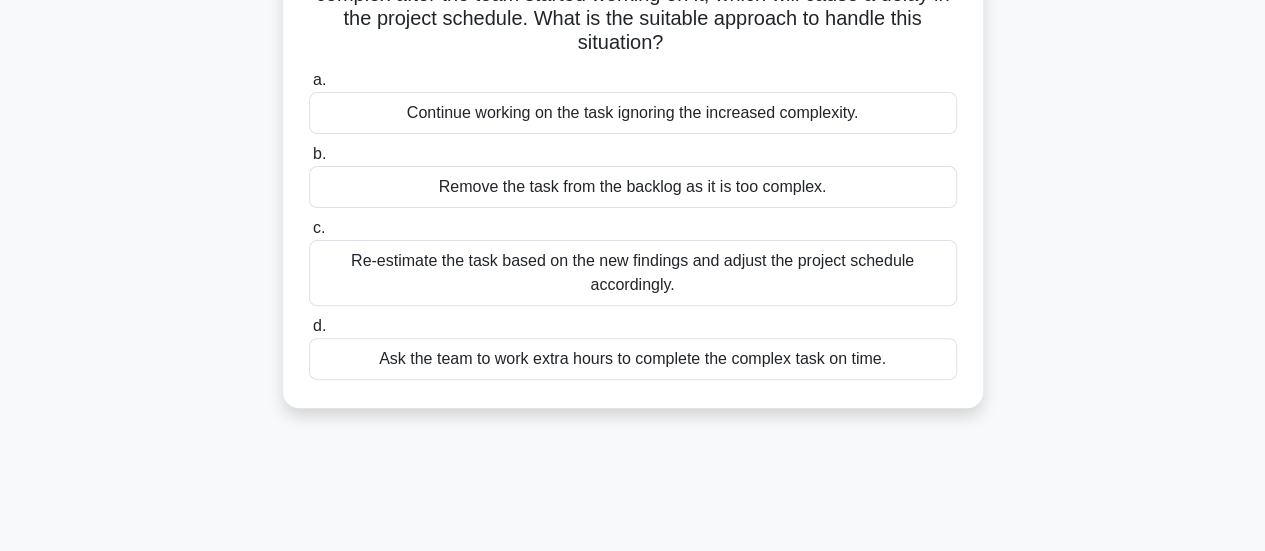 scroll, scrollTop: 0, scrollLeft: 0, axis: both 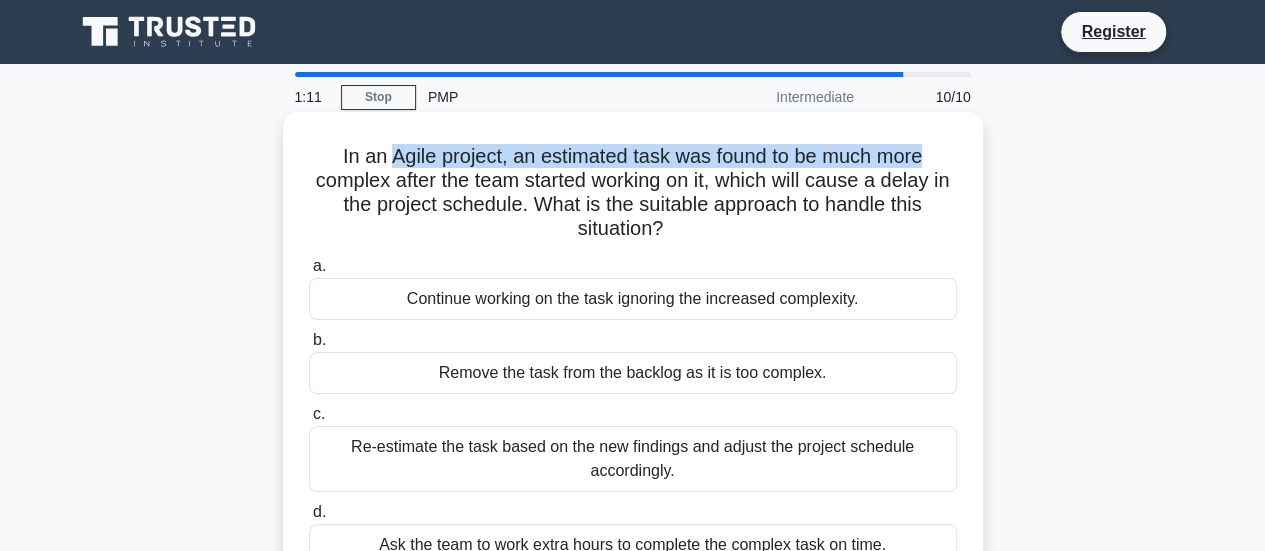 drag, startPoint x: 386, startPoint y: 157, endPoint x: 936, endPoint y: 163, distance: 550.0327 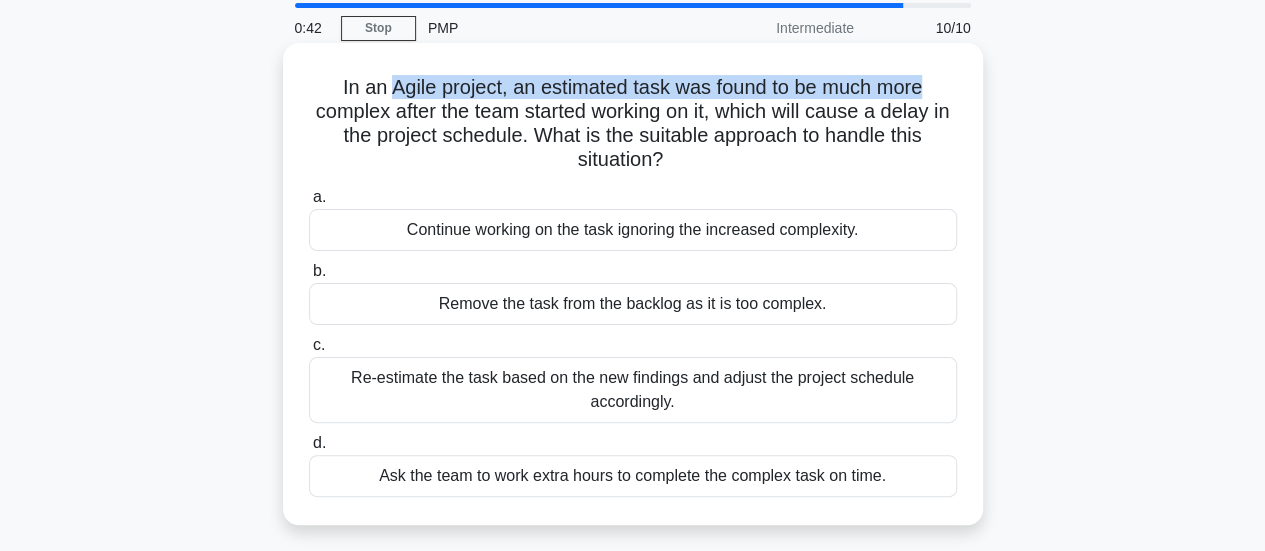 scroll, scrollTop: 100, scrollLeft: 0, axis: vertical 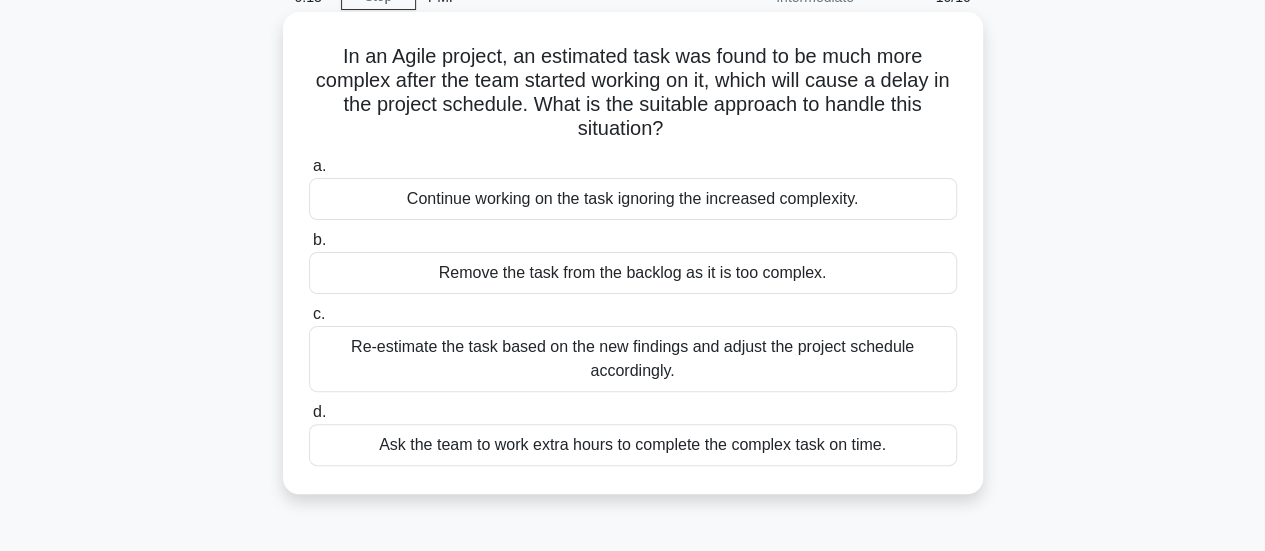 click on "Ask the team to work extra hours to complete the complex task on time." at bounding box center (633, 445) 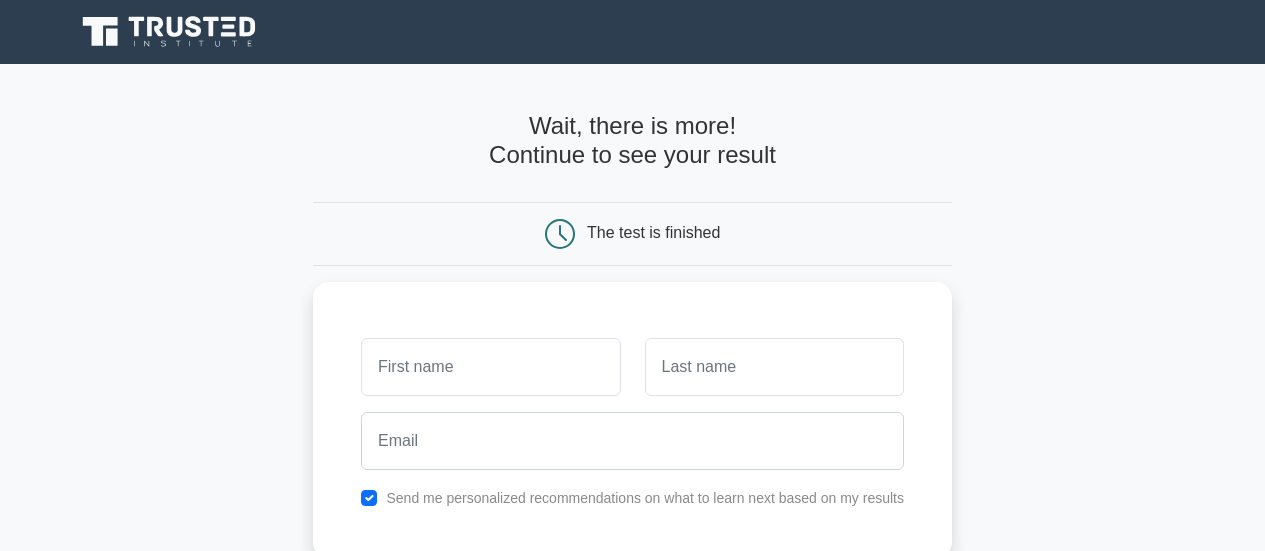 scroll, scrollTop: 0, scrollLeft: 0, axis: both 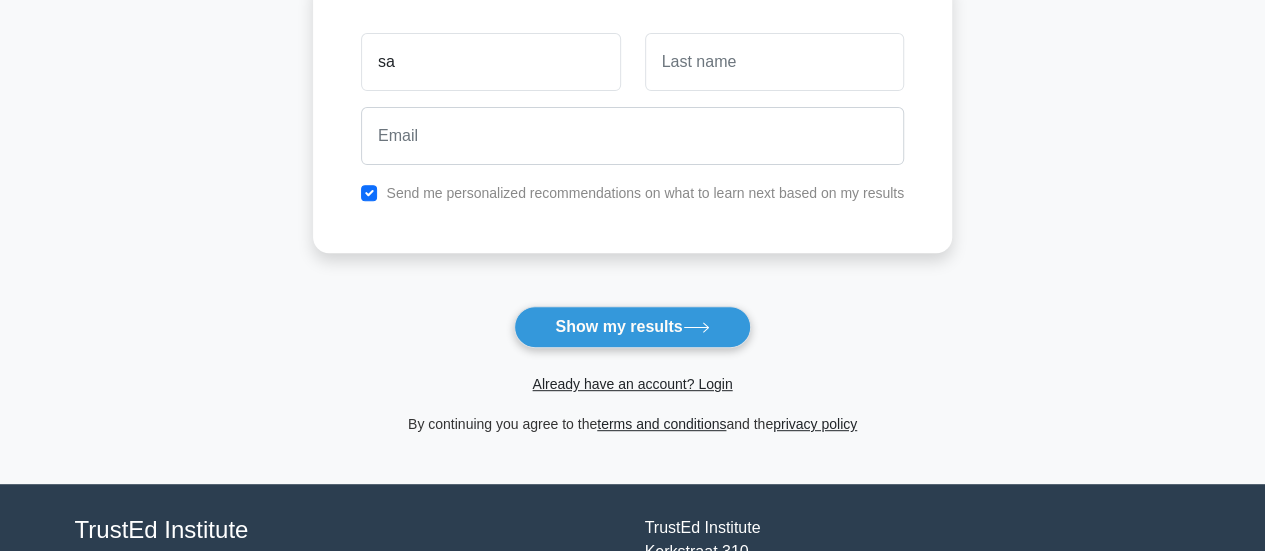 type on "[FIRST]" 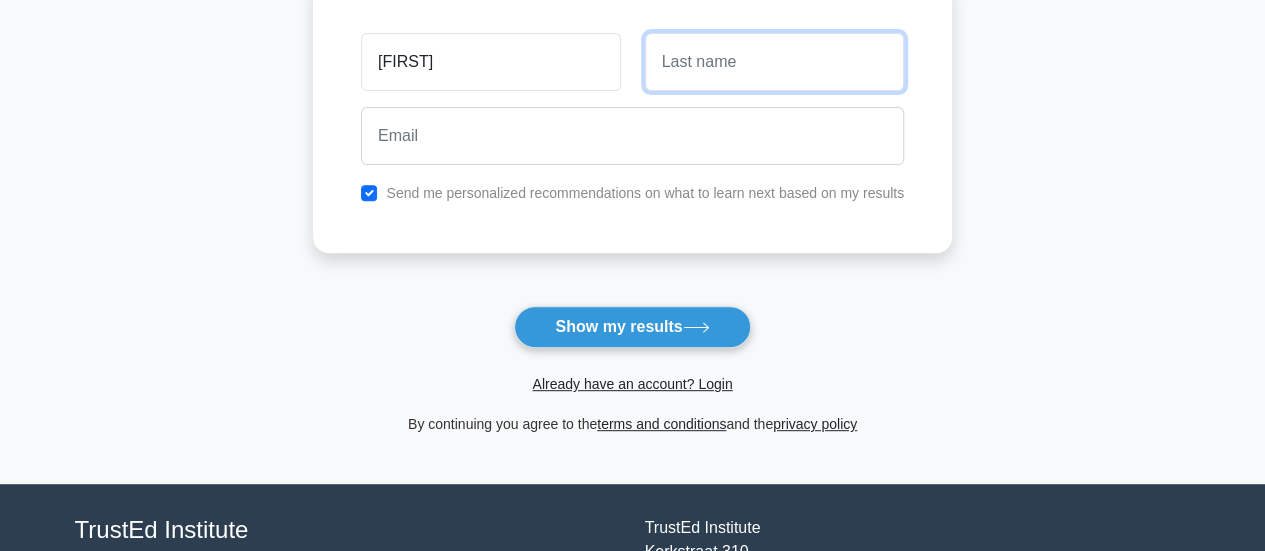 click at bounding box center (774, 62) 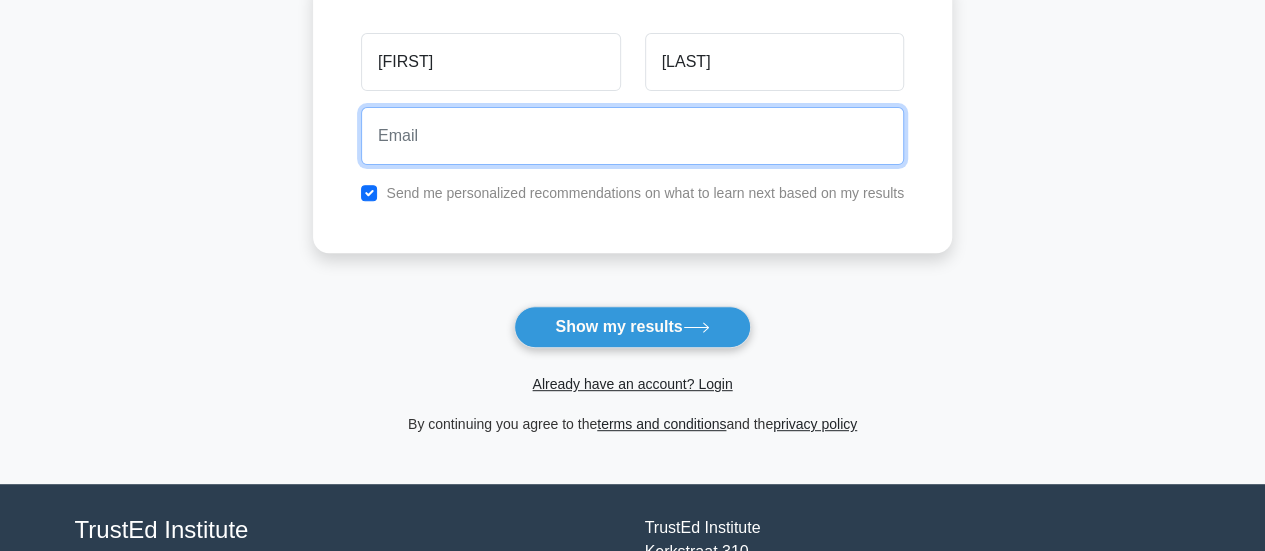 click at bounding box center [632, 136] 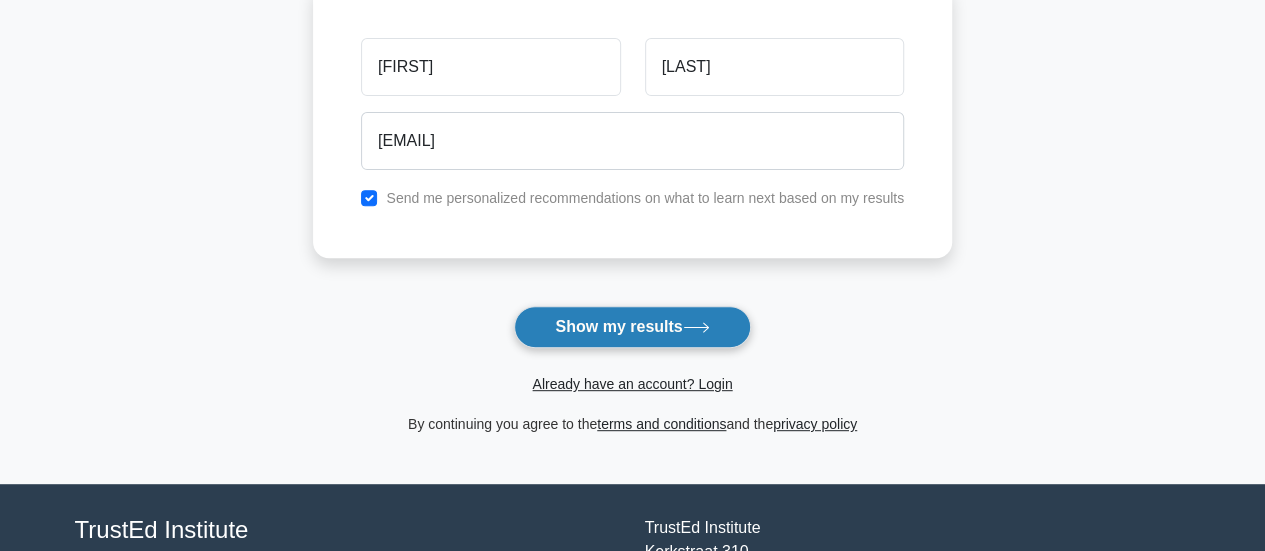 click on "Show my results" at bounding box center (632, 327) 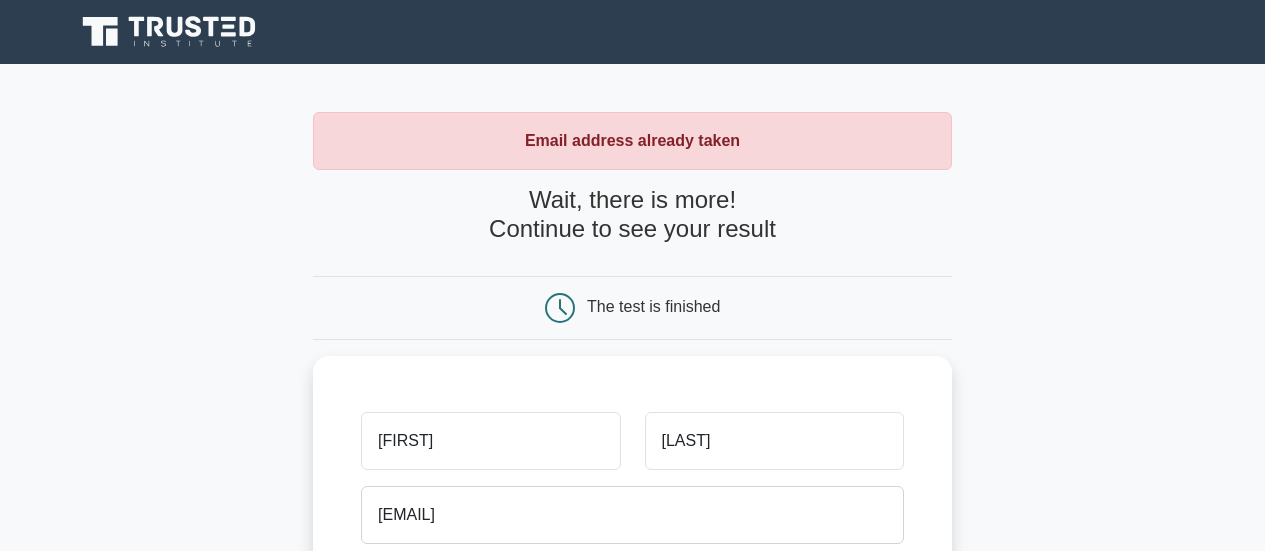 scroll, scrollTop: 0, scrollLeft: 0, axis: both 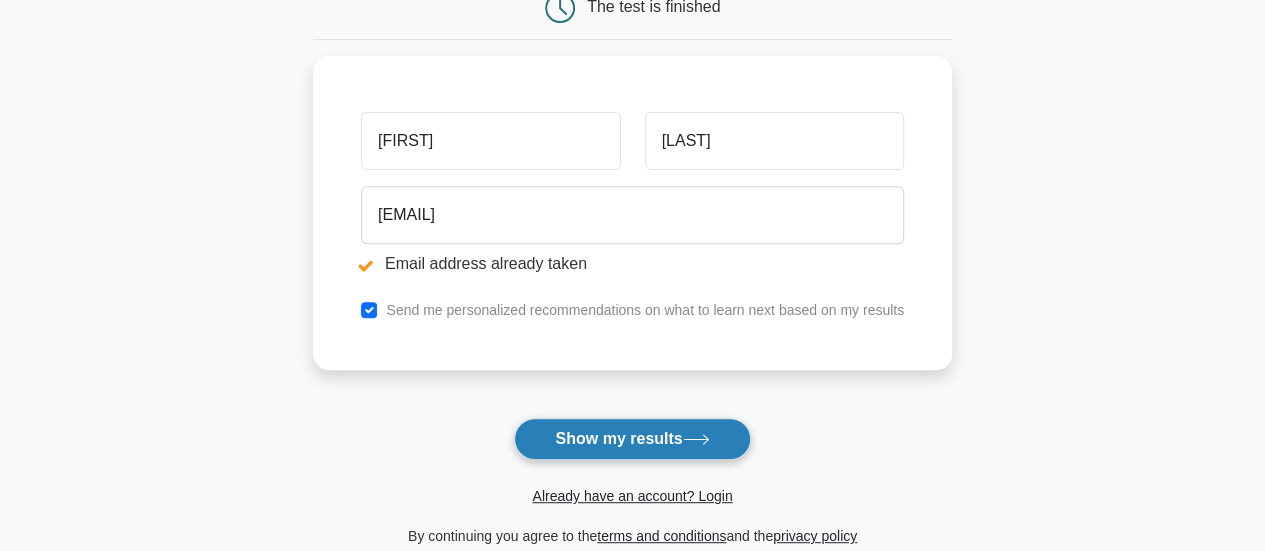 click on "Show my results" at bounding box center (632, 439) 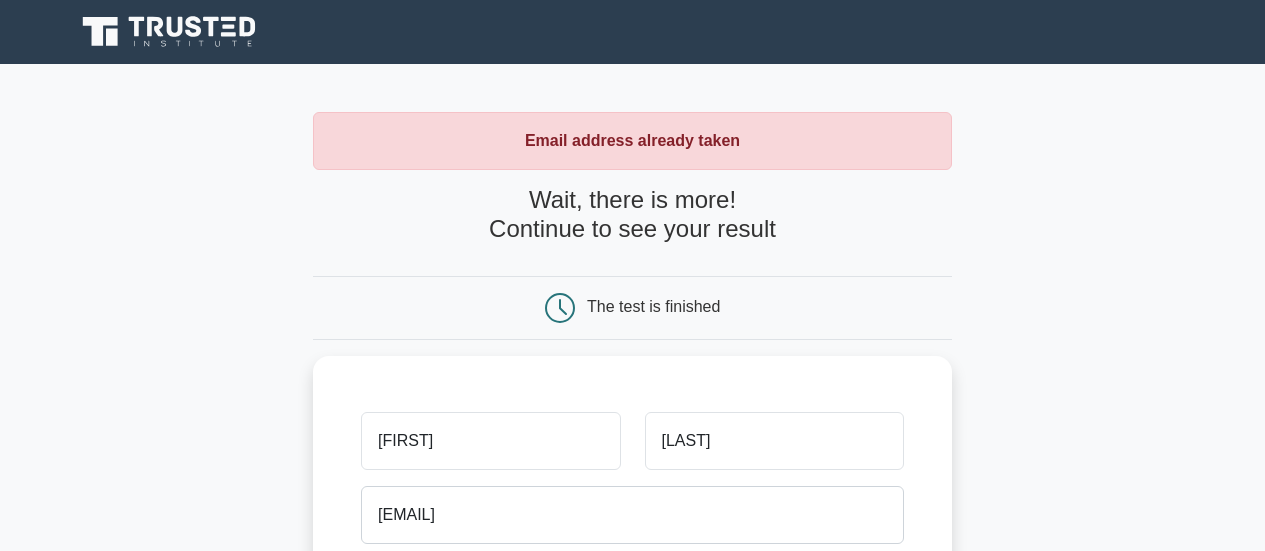 scroll, scrollTop: 0, scrollLeft: 0, axis: both 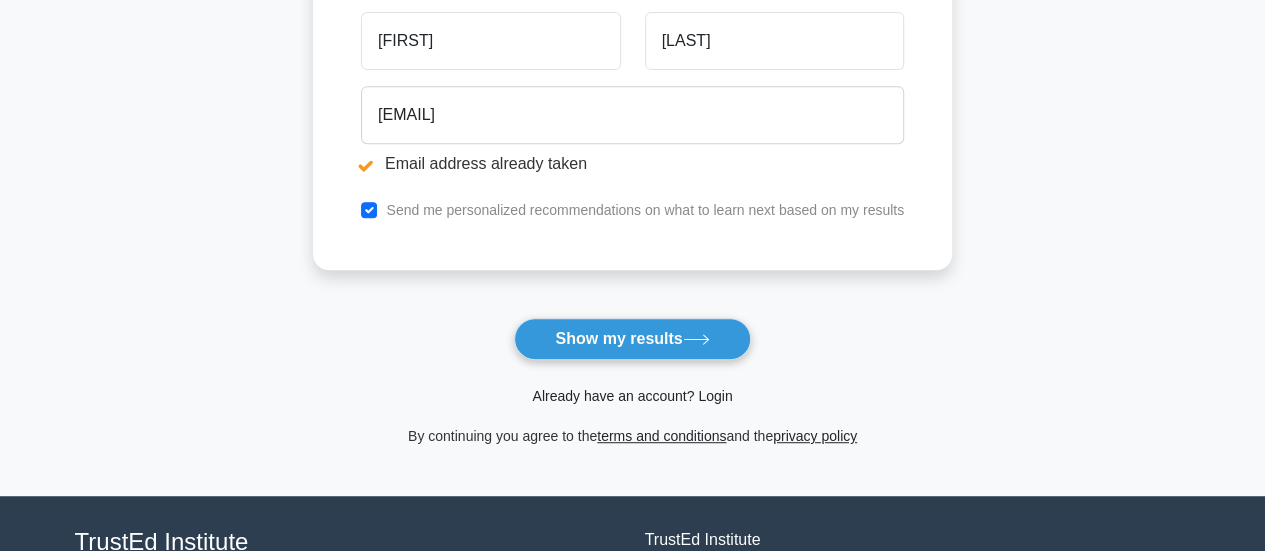 click on "Already have an account? Login" at bounding box center (632, 396) 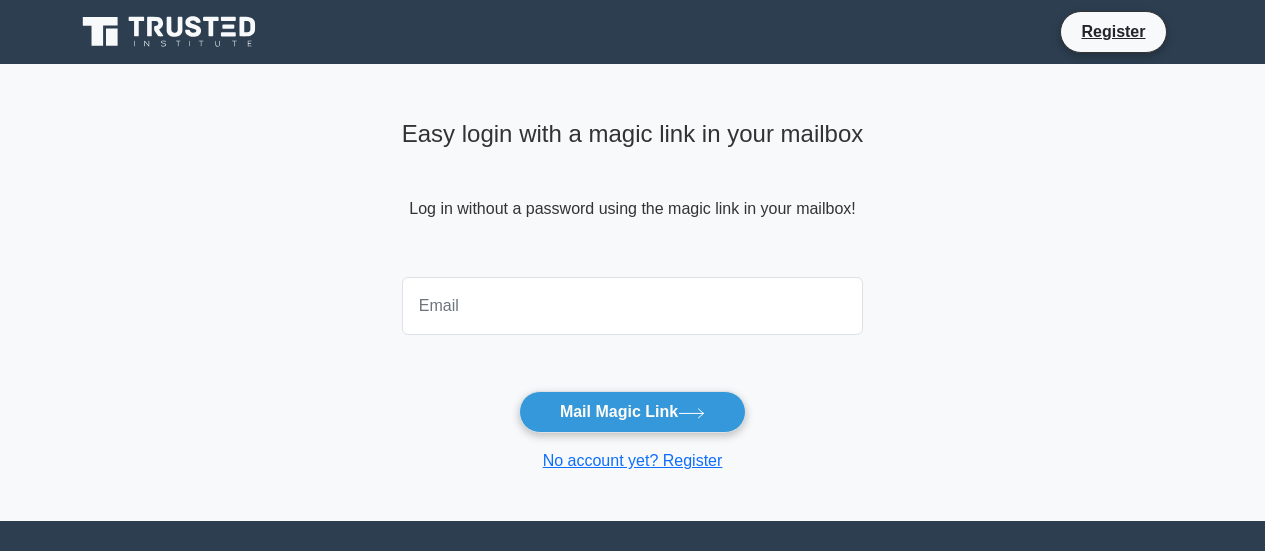 scroll, scrollTop: 0, scrollLeft: 0, axis: both 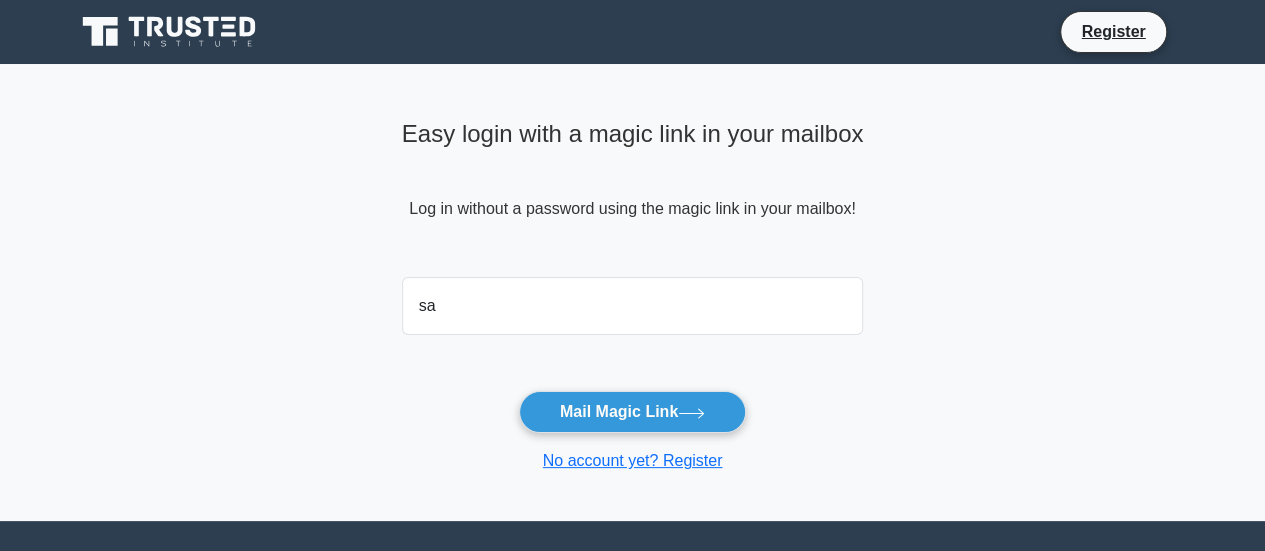 type on "sachinechavan@gmail.com" 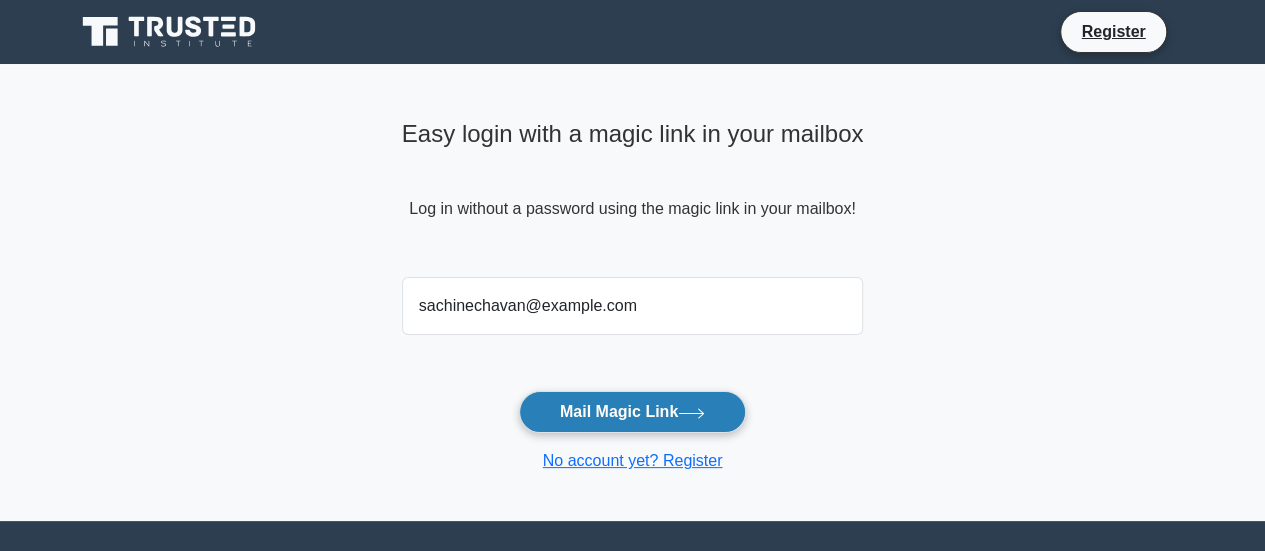 click on "Mail Magic Link" at bounding box center [632, 412] 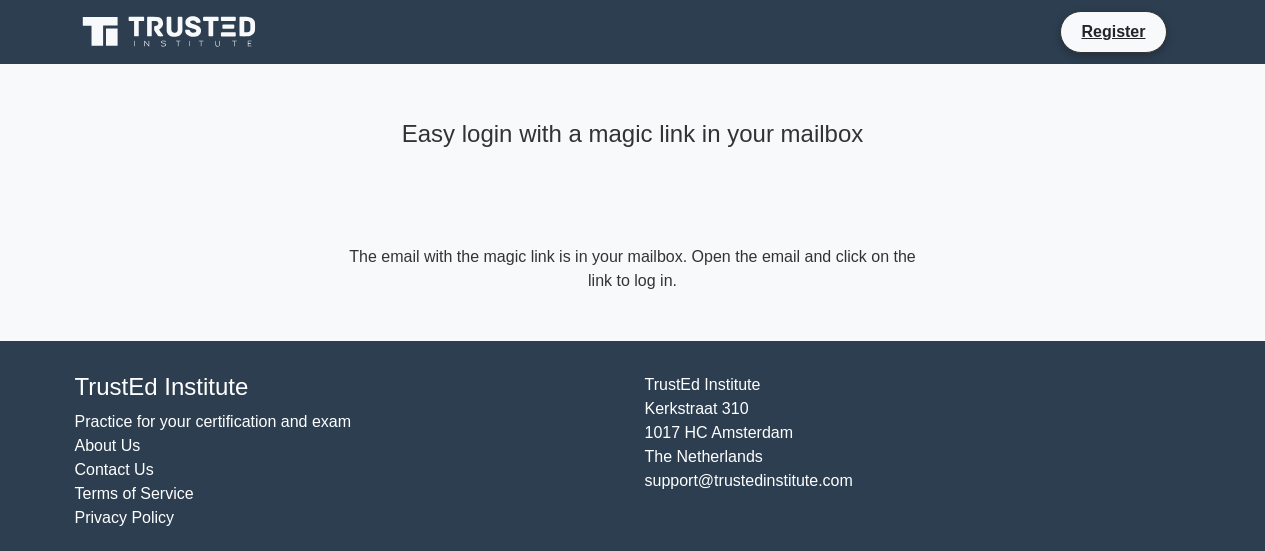 scroll, scrollTop: 0, scrollLeft: 0, axis: both 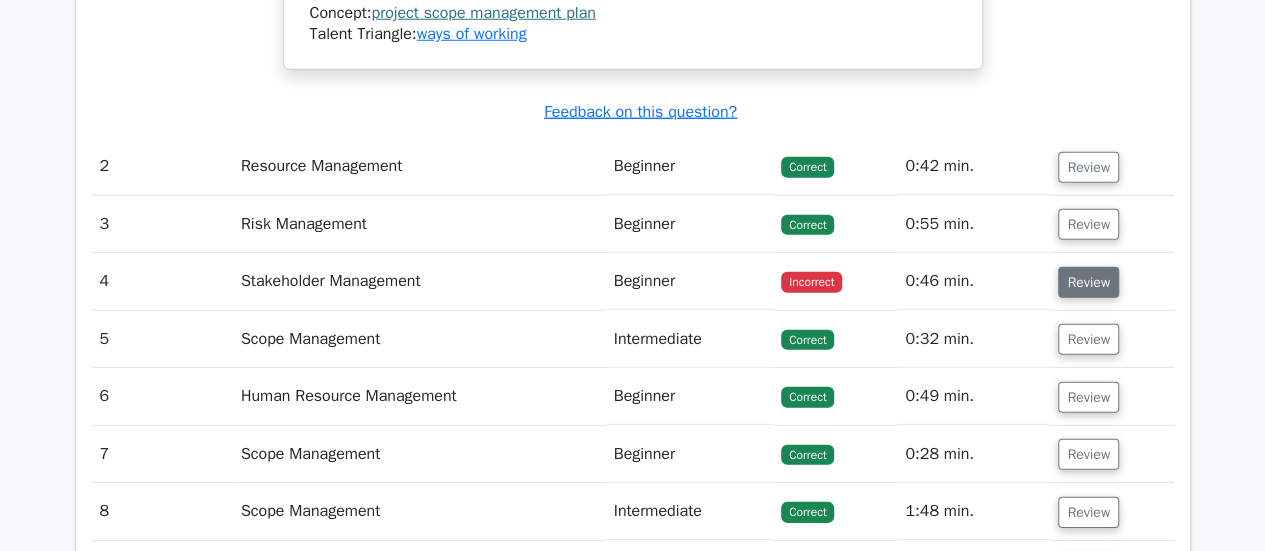 click on "Review" at bounding box center [1088, 282] 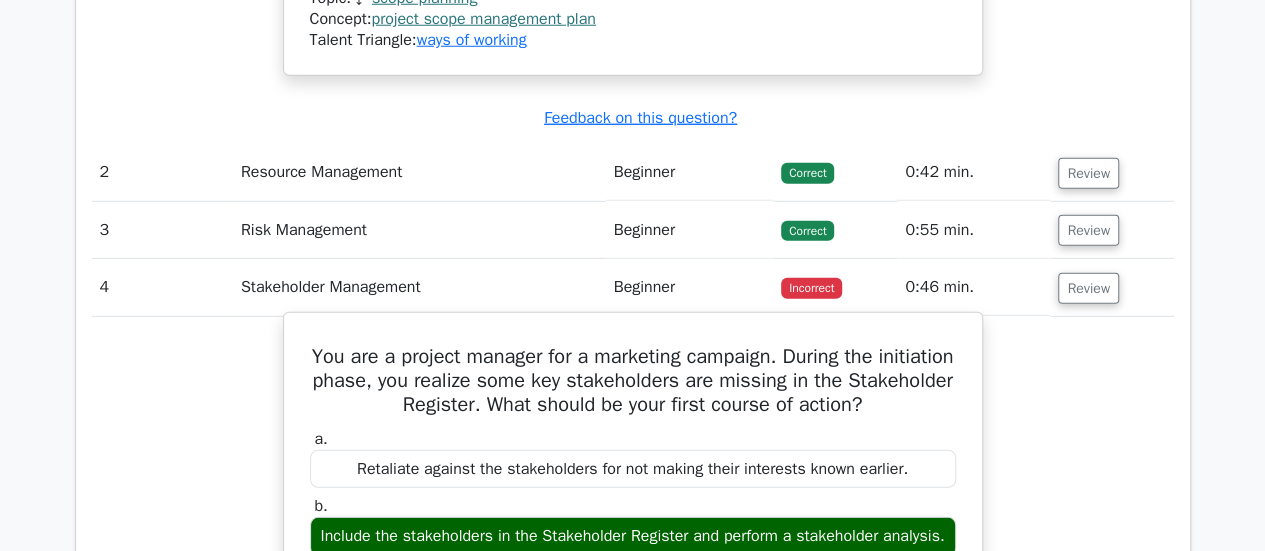 scroll, scrollTop: 2800, scrollLeft: 0, axis: vertical 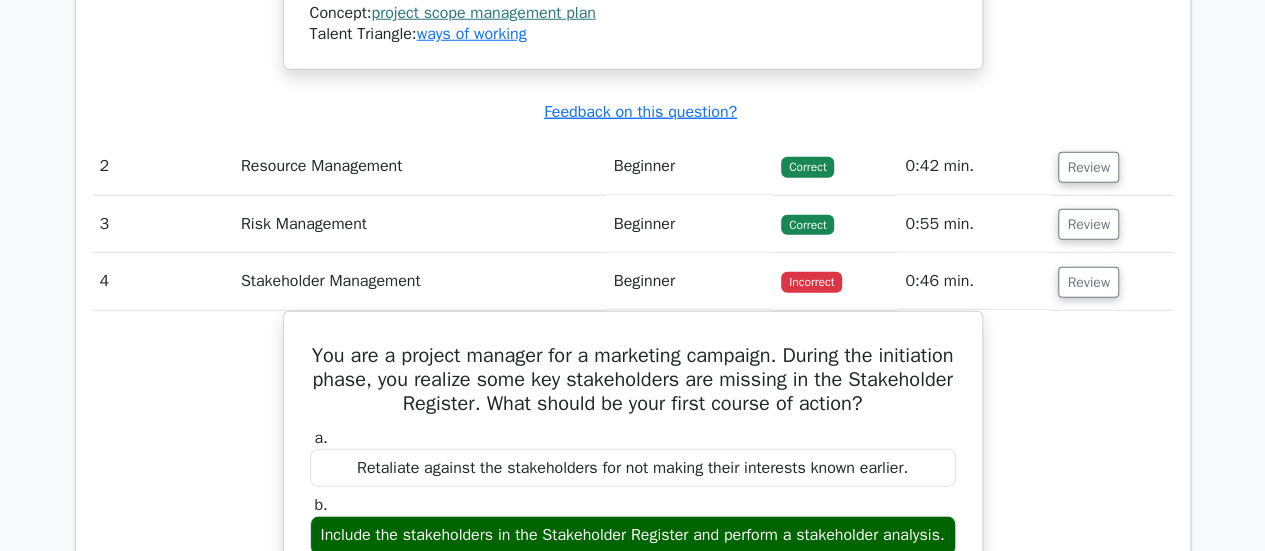 click on "You are a project manager for a marketing campaign. During the initiation phase, you realize some key stakeholders are missing in the Stakeholder Register. What should be your first course of action?
a.
Retaliate against the stakeholders for not making their interests known earlier.
b.
c. d." at bounding box center (633, 707) 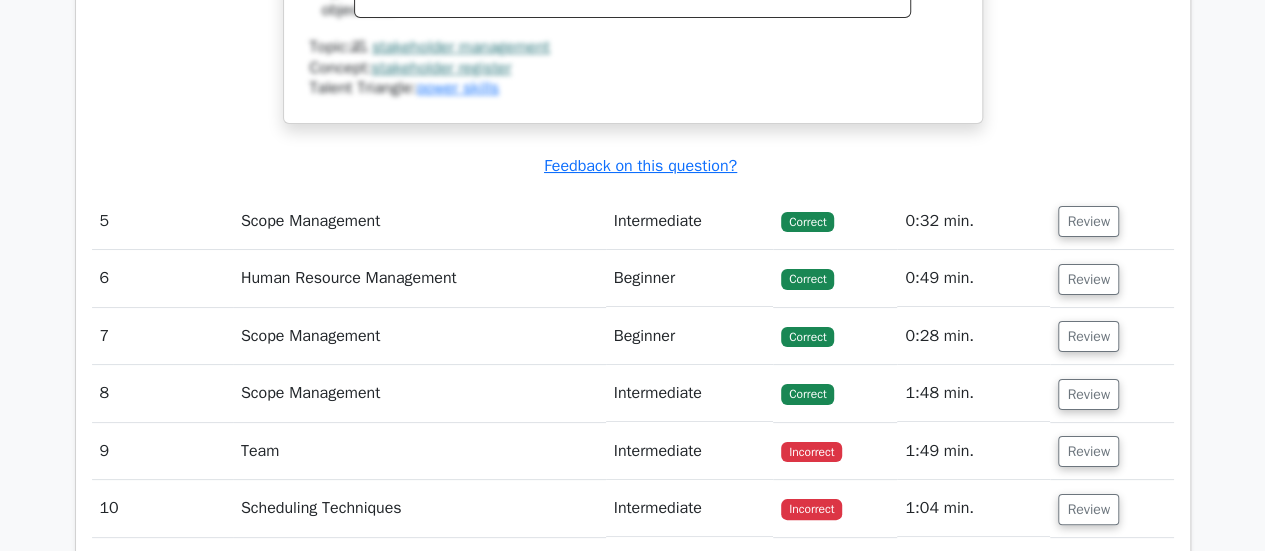 scroll, scrollTop: 3800, scrollLeft: 0, axis: vertical 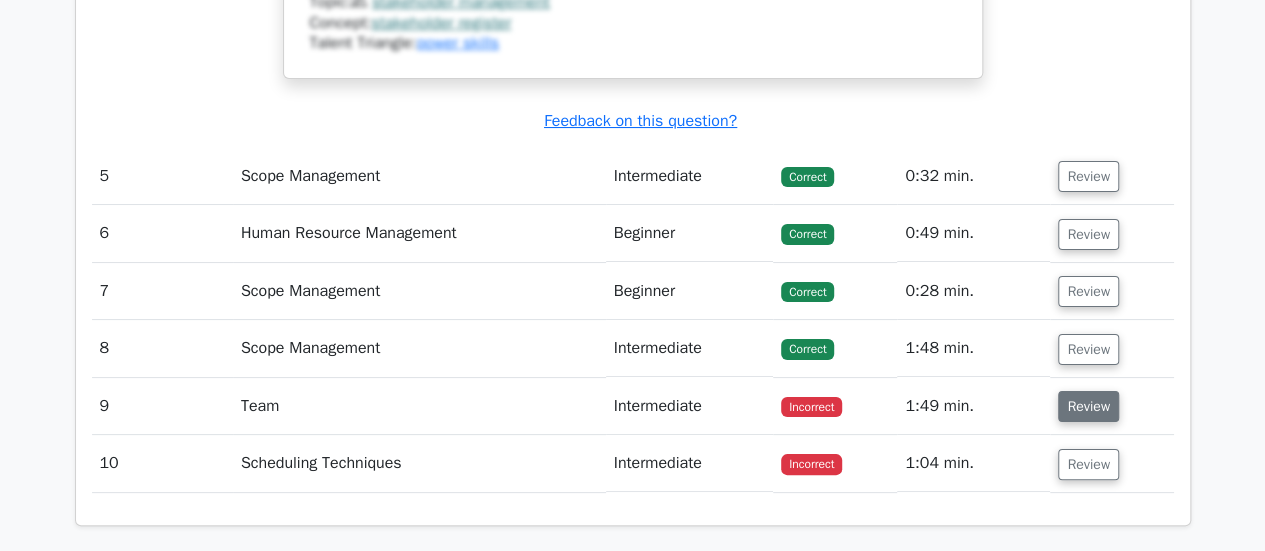 click on "Review" at bounding box center [1088, 406] 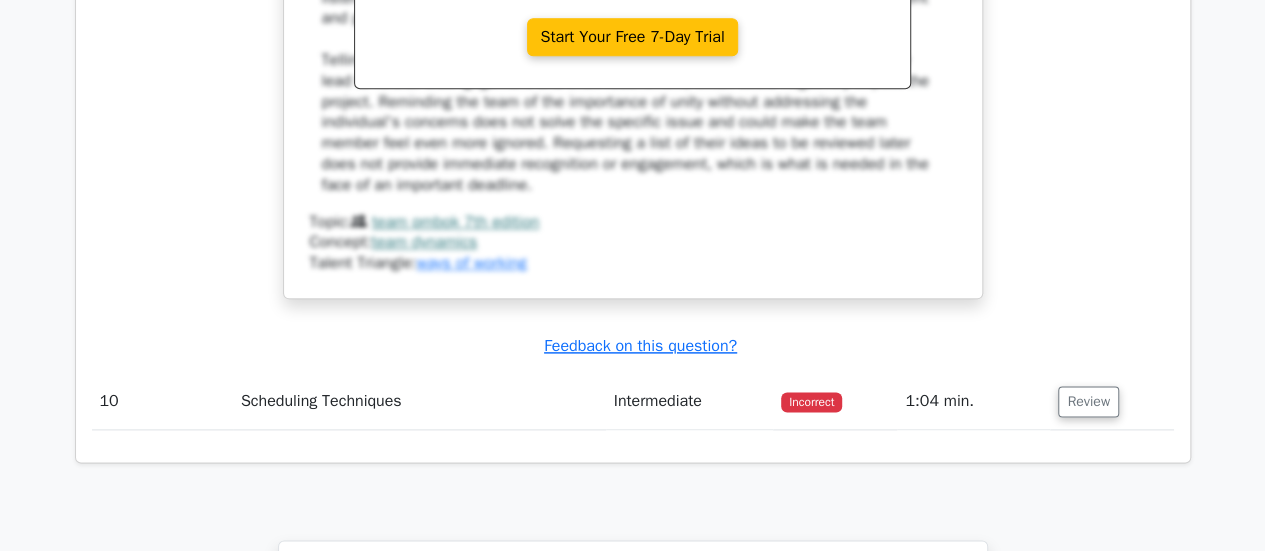 scroll, scrollTop: 5100, scrollLeft: 0, axis: vertical 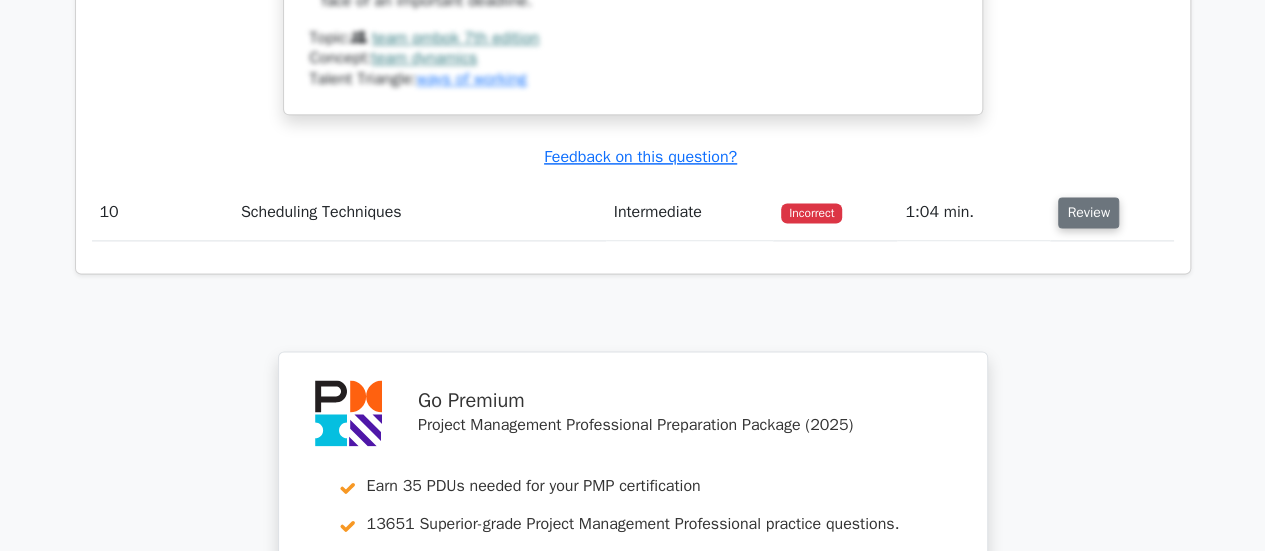 click on "Review" at bounding box center [1088, 212] 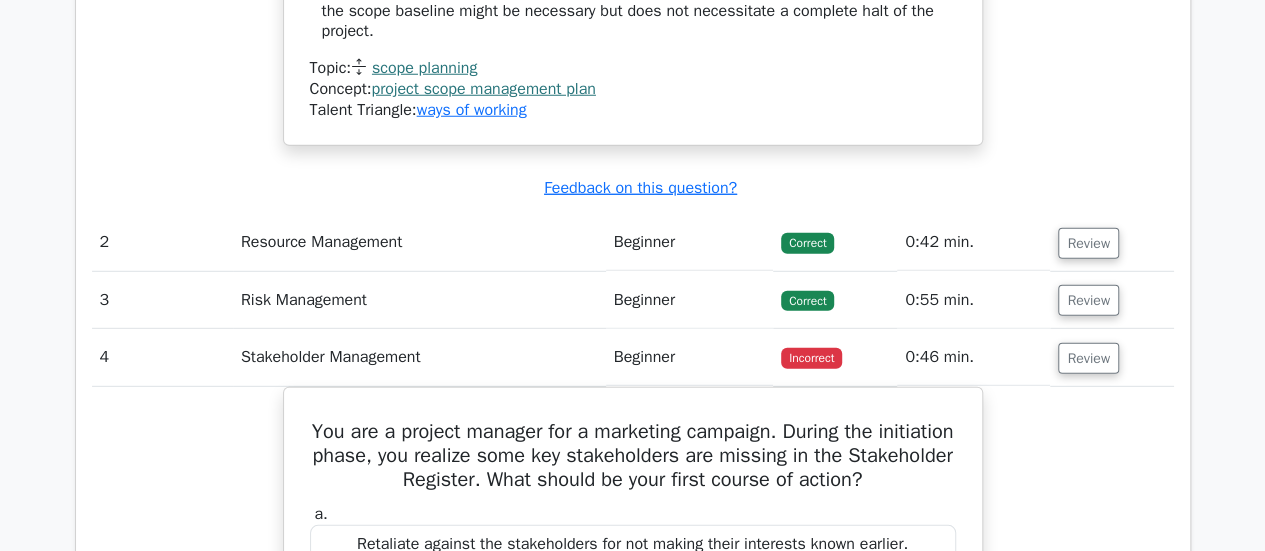 scroll, scrollTop: 2700, scrollLeft: 0, axis: vertical 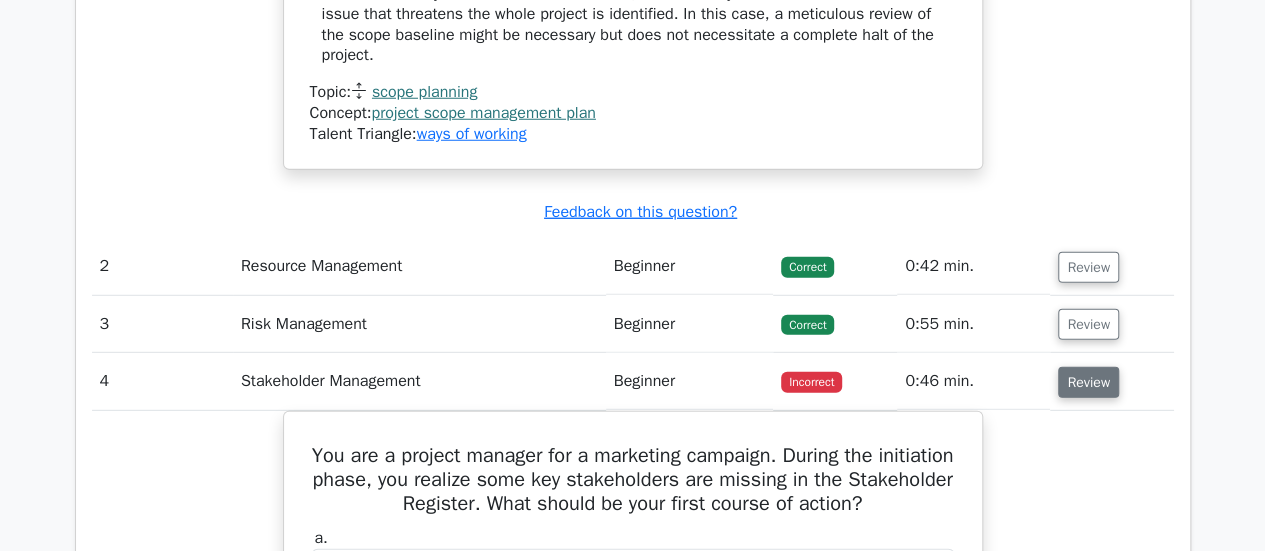 click on "Review" at bounding box center [1088, 382] 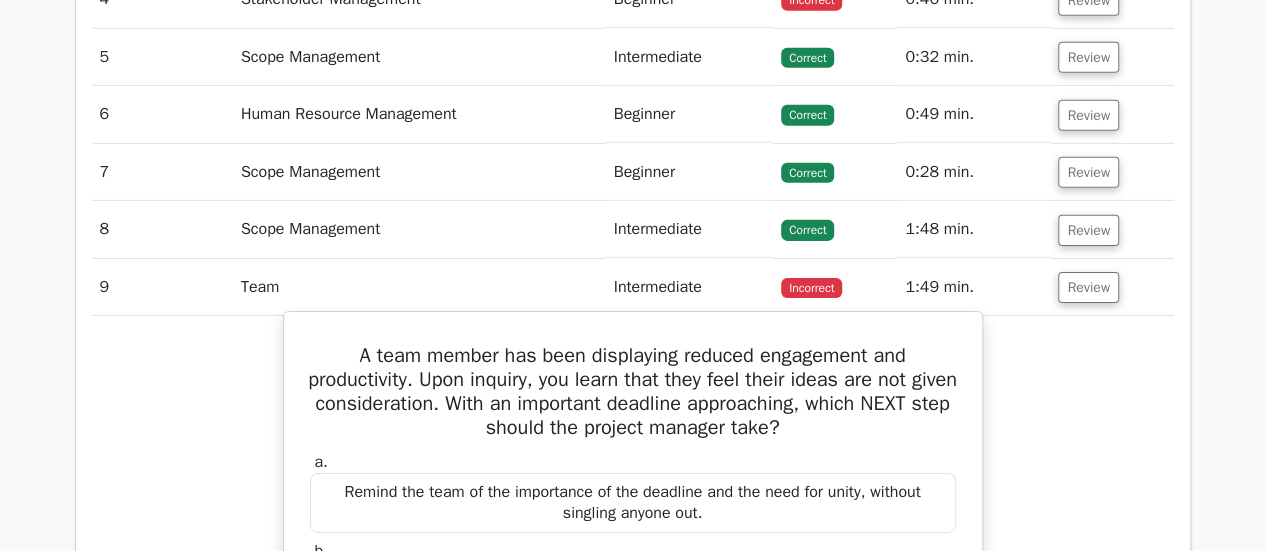 scroll, scrollTop: 3100, scrollLeft: 0, axis: vertical 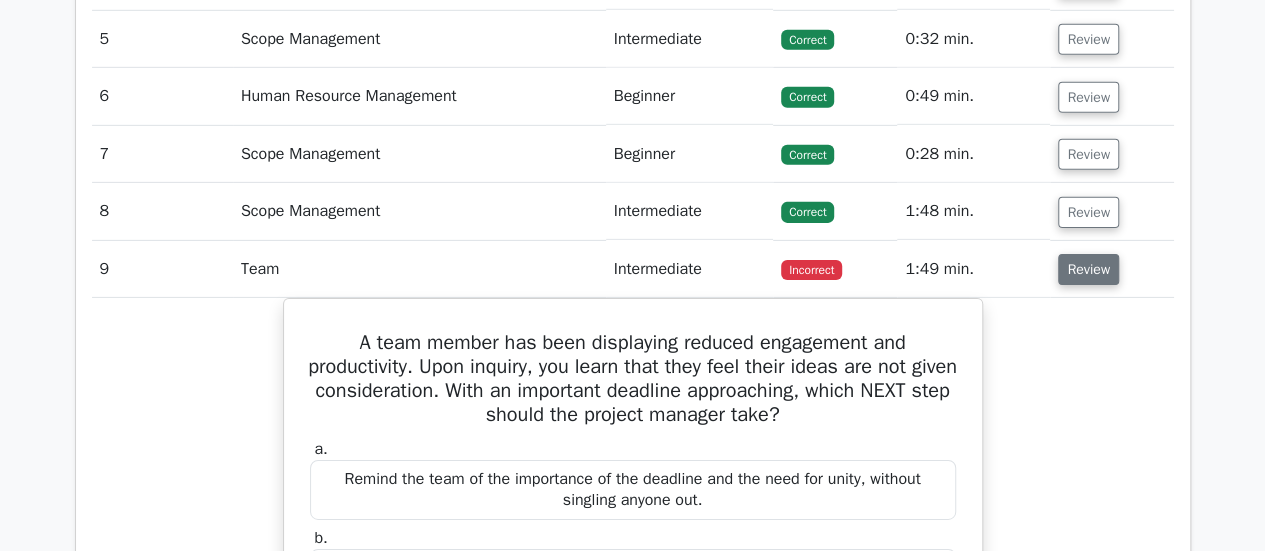 click on "Review" at bounding box center (1088, 269) 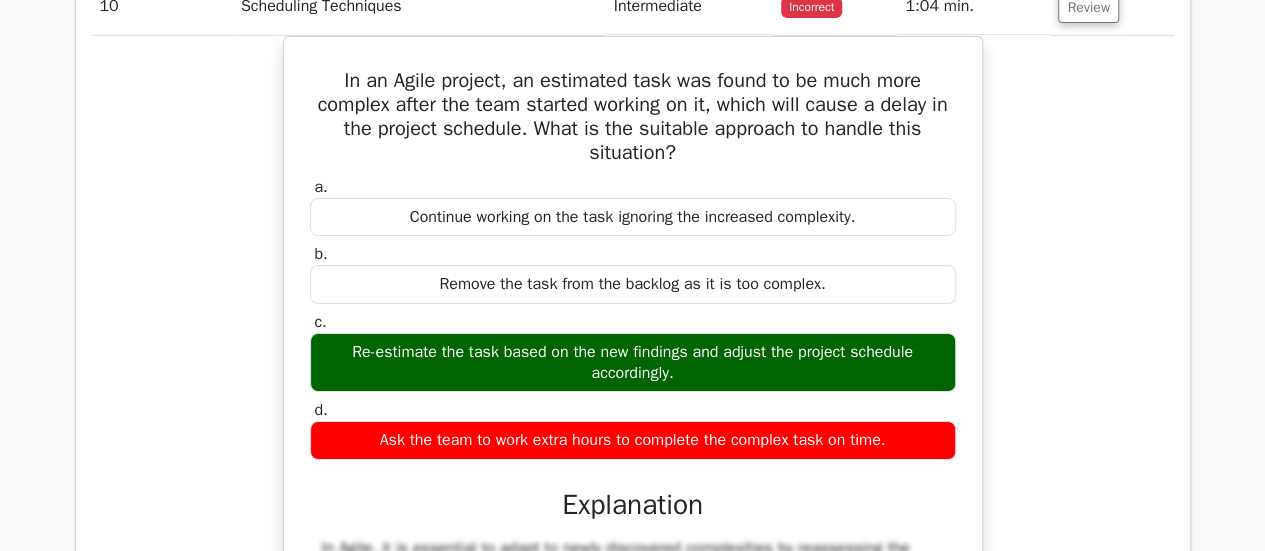 scroll, scrollTop: 3300, scrollLeft: 0, axis: vertical 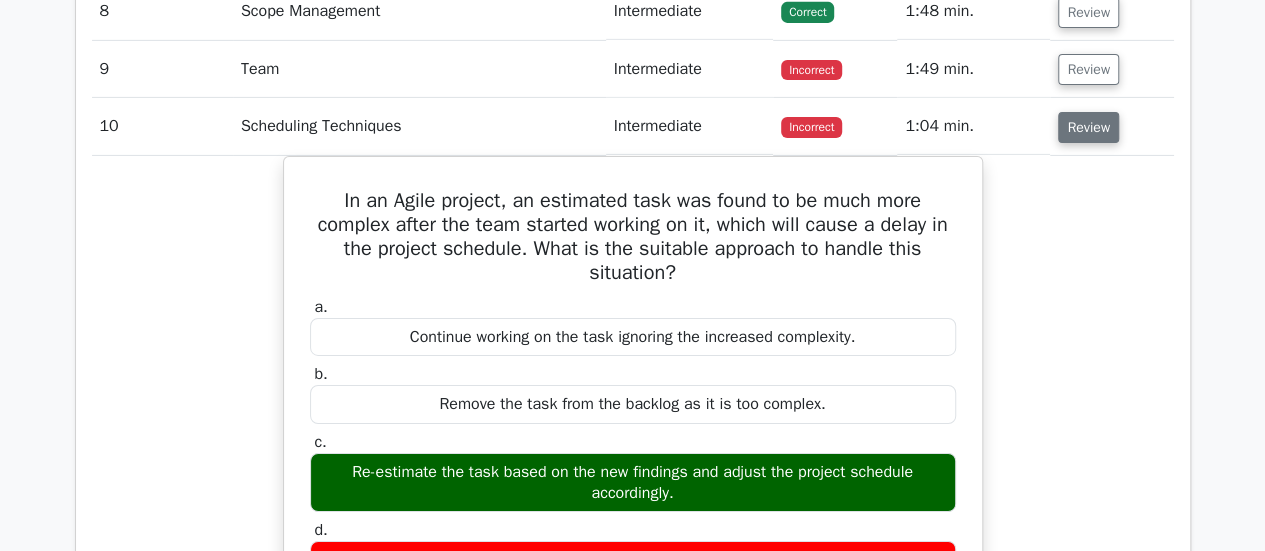 click on "Review" at bounding box center (1088, 127) 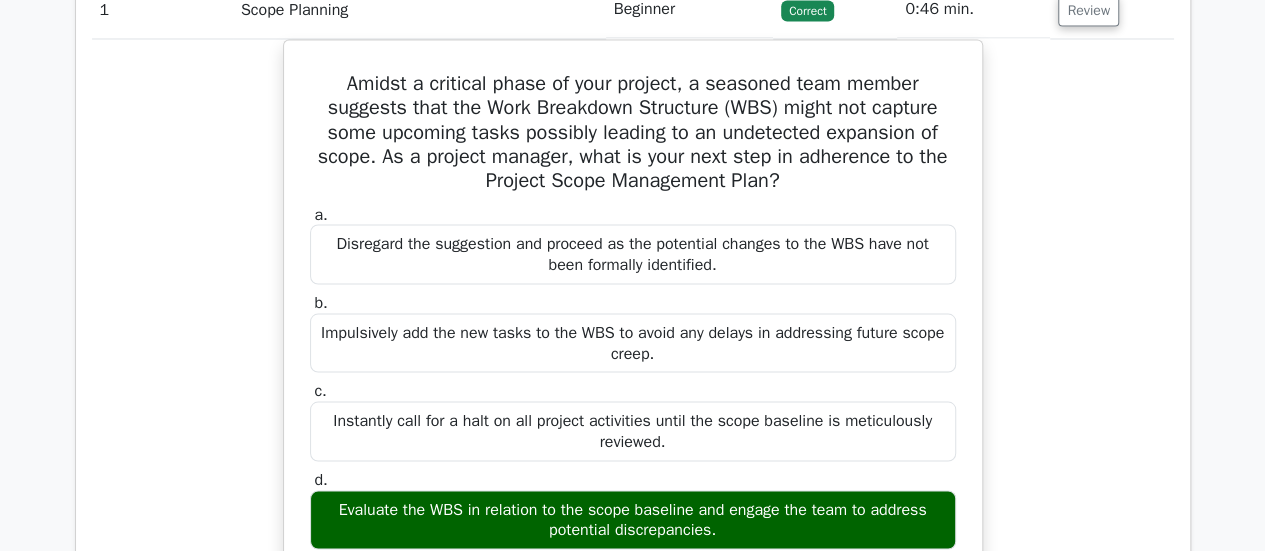 scroll, scrollTop: 1600, scrollLeft: 0, axis: vertical 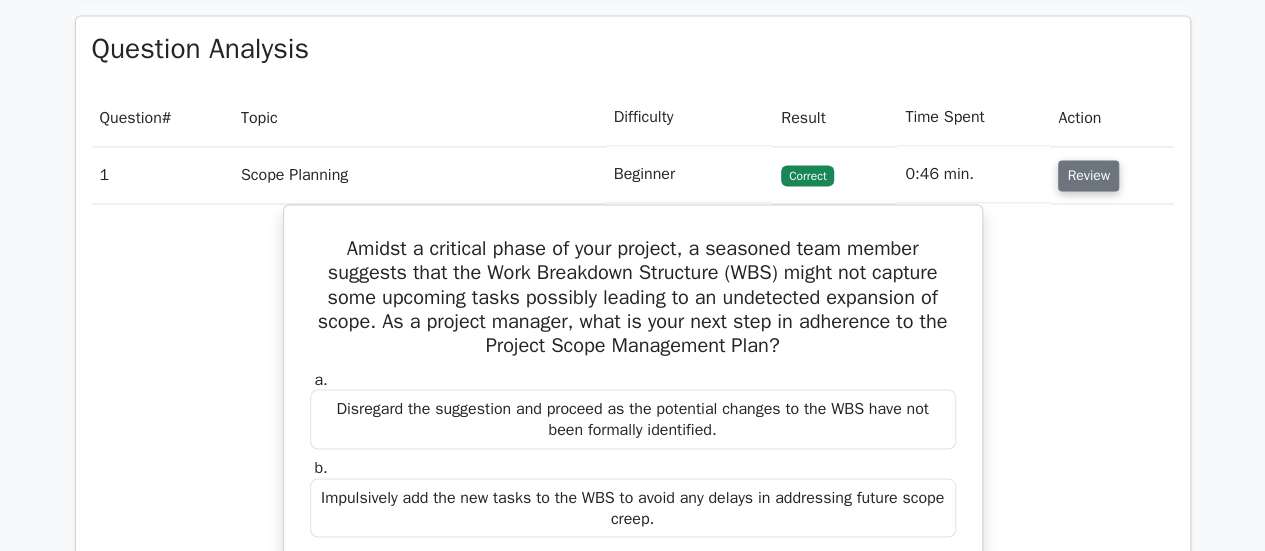 click on "Review" at bounding box center [1088, 175] 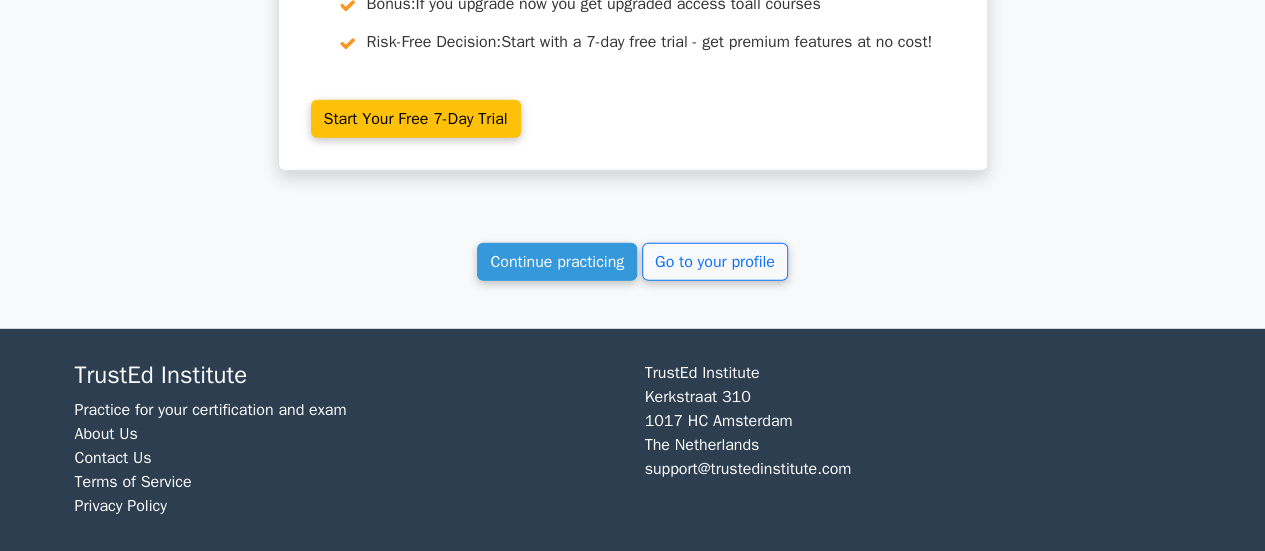 scroll, scrollTop: 2755, scrollLeft: 0, axis: vertical 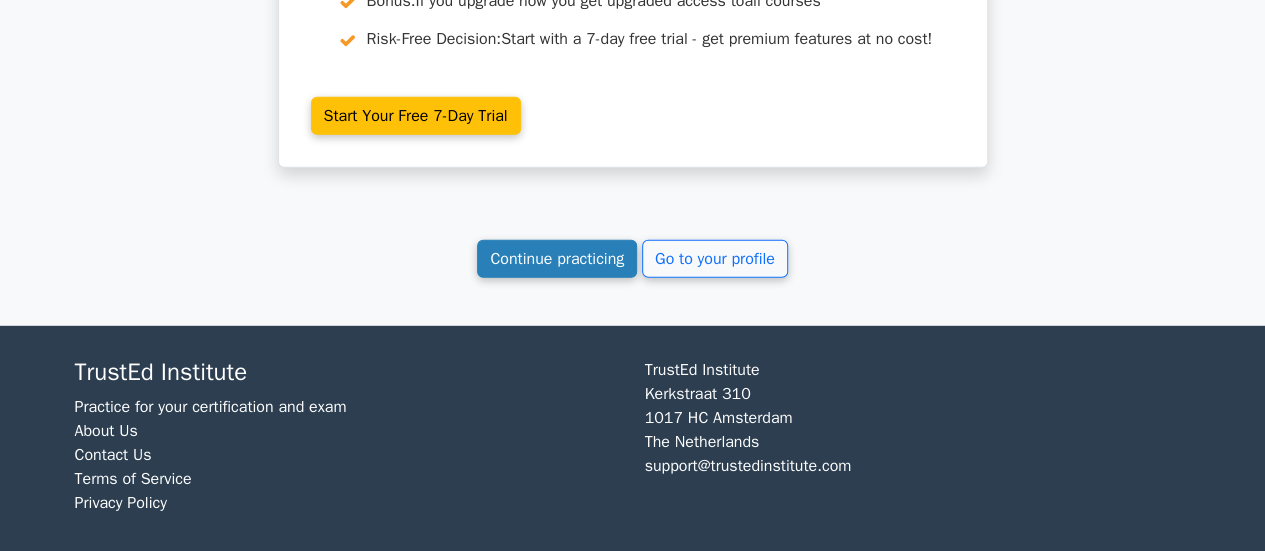 click on "Continue practicing" at bounding box center [557, 259] 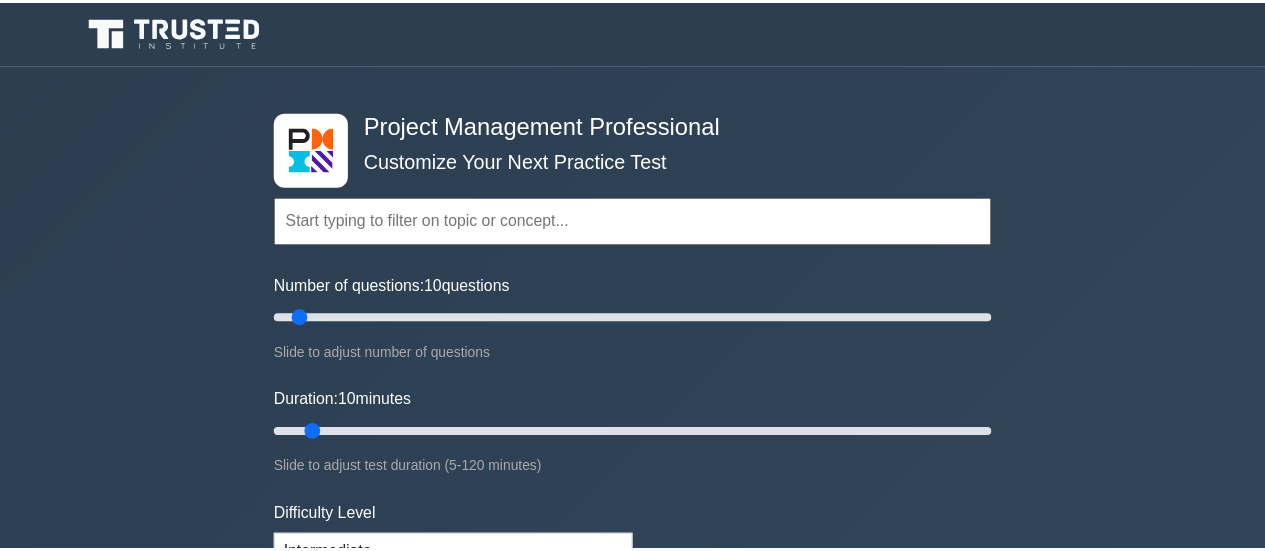 scroll, scrollTop: 0, scrollLeft: 0, axis: both 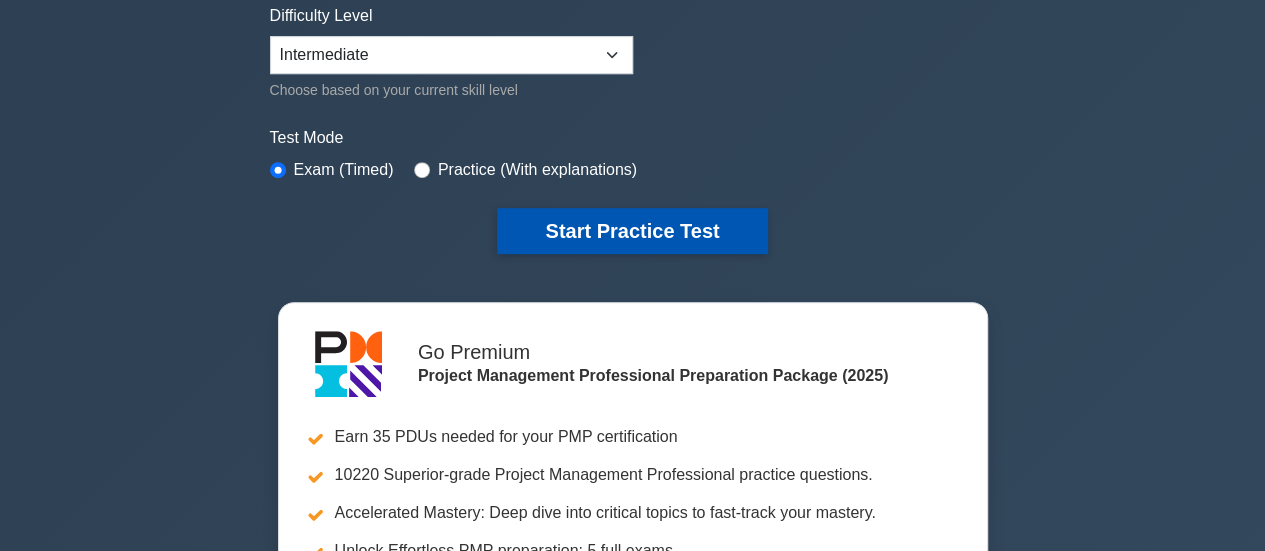 click on "Start Practice Test" at bounding box center [632, 231] 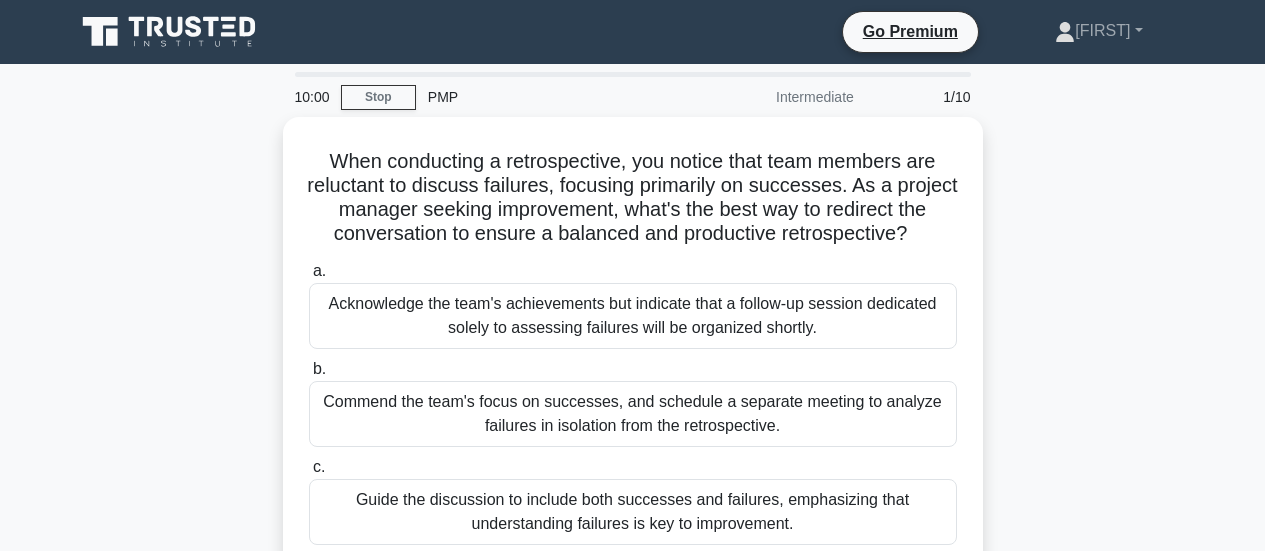 scroll, scrollTop: 0, scrollLeft: 0, axis: both 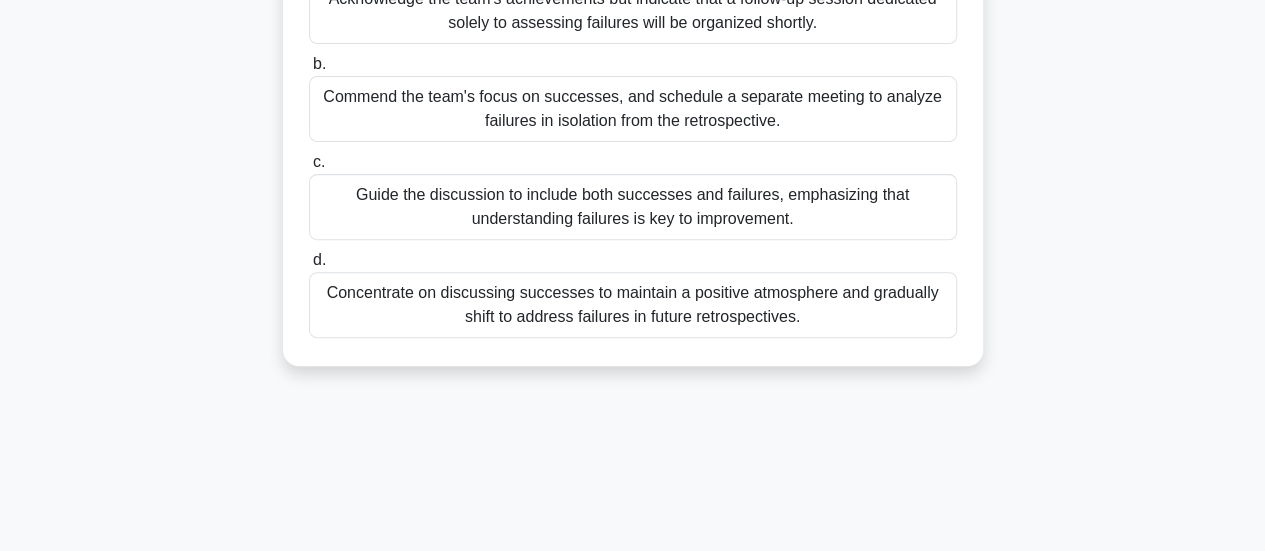 click on "Concentrate on discussing successes to maintain a positive atmosphere and gradually shift to address failures in future retrospectives." at bounding box center [633, 305] 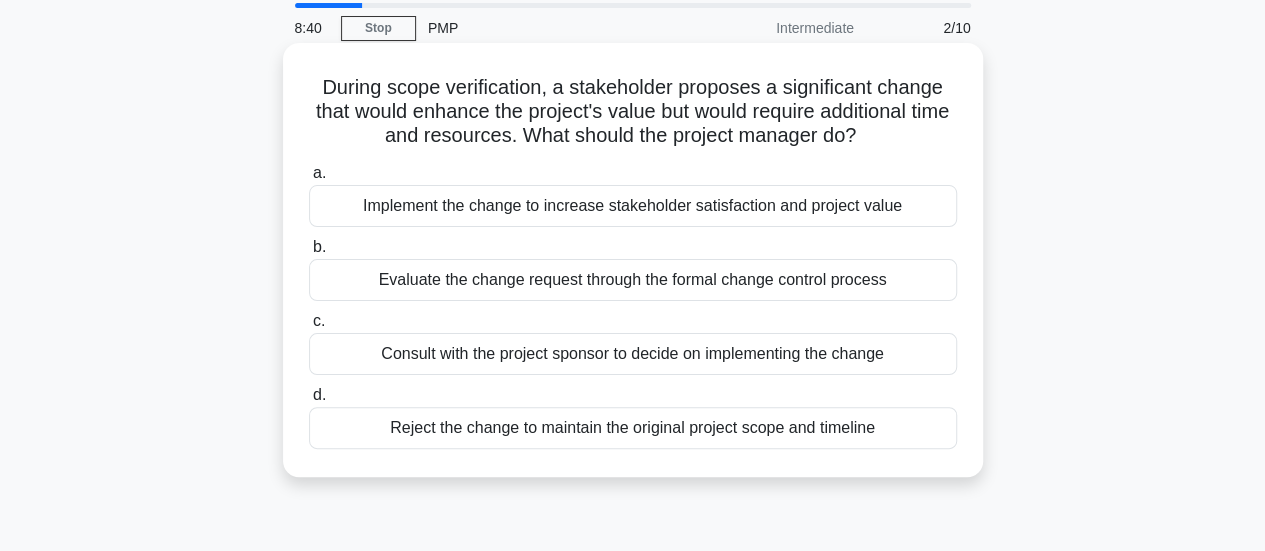 scroll, scrollTop: 100, scrollLeft: 0, axis: vertical 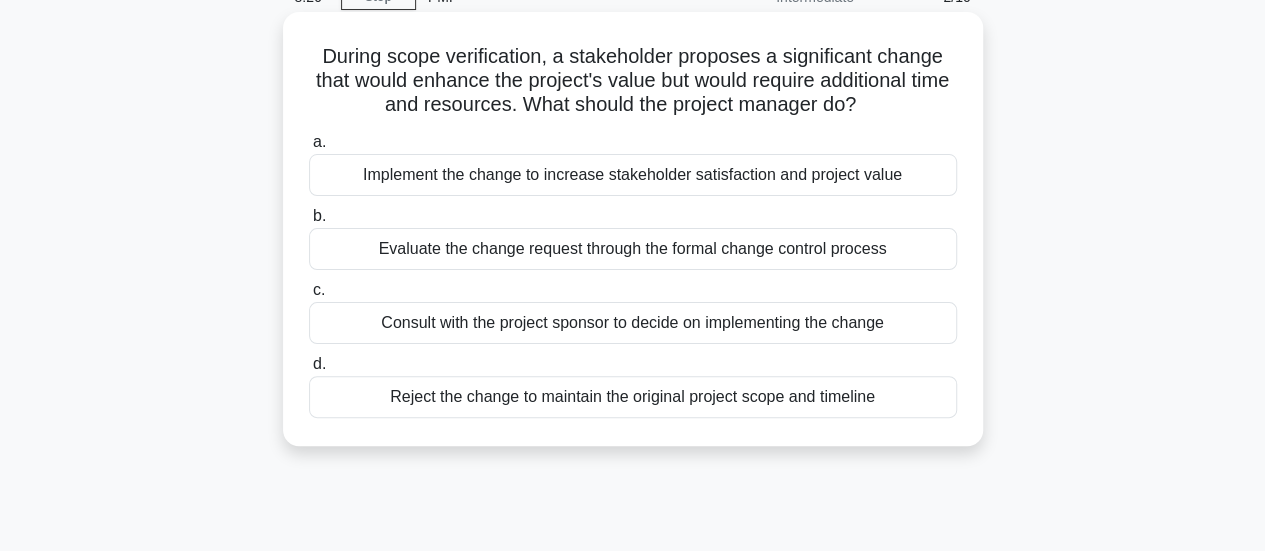 click on "Consult with the project sponsor to decide on implementing the change" at bounding box center [633, 323] 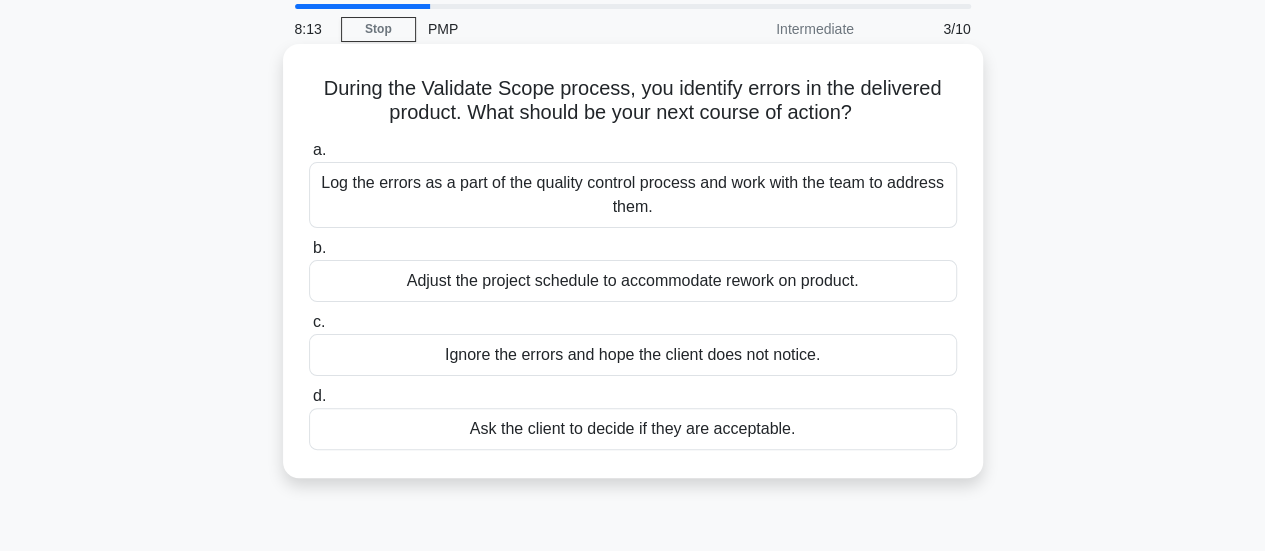 scroll, scrollTop: 100, scrollLeft: 0, axis: vertical 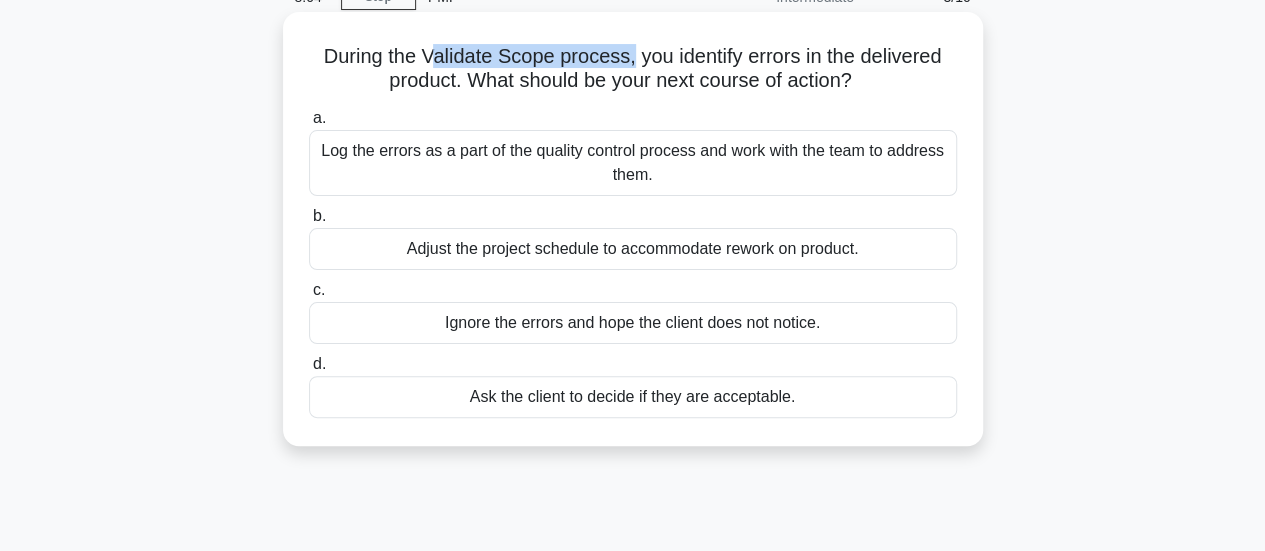 drag, startPoint x: 430, startPoint y: 53, endPoint x: 632, endPoint y: 50, distance: 202.02228 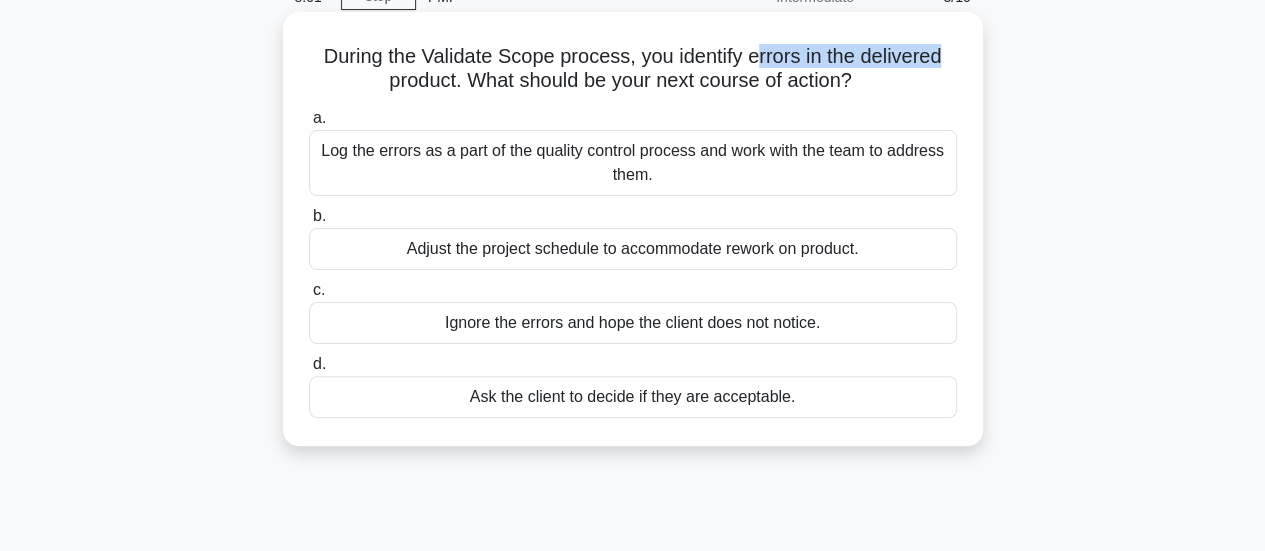 drag, startPoint x: 758, startPoint y: 55, endPoint x: 948, endPoint y: 61, distance: 190.09471 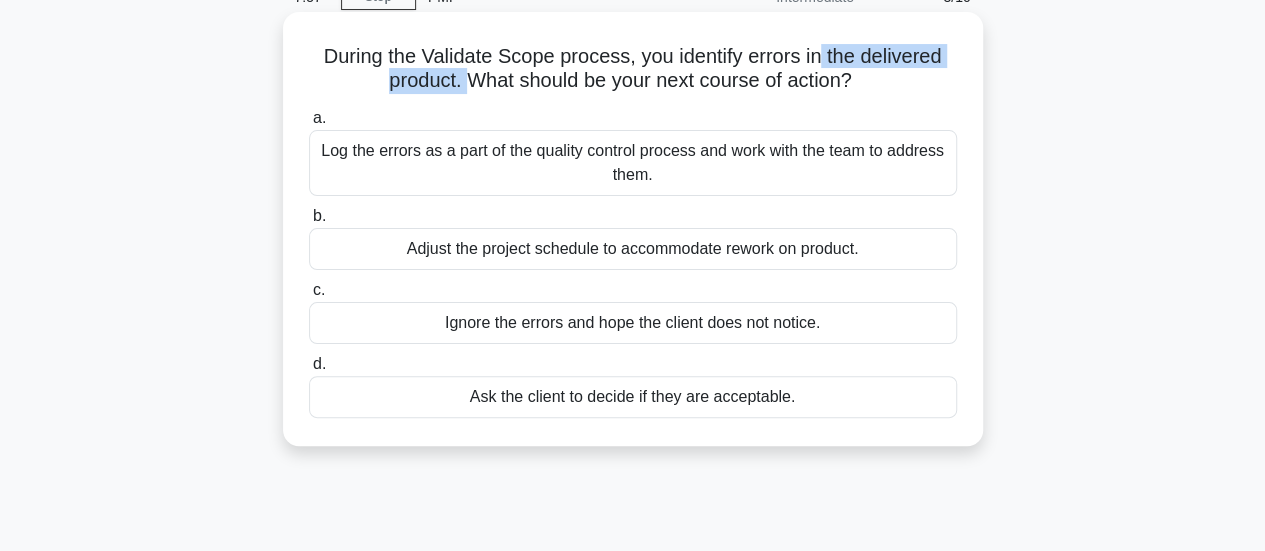 drag, startPoint x: 462, startPoint y: 85, endPoint x: 824, endPoint y: 69, distance: 362.35342 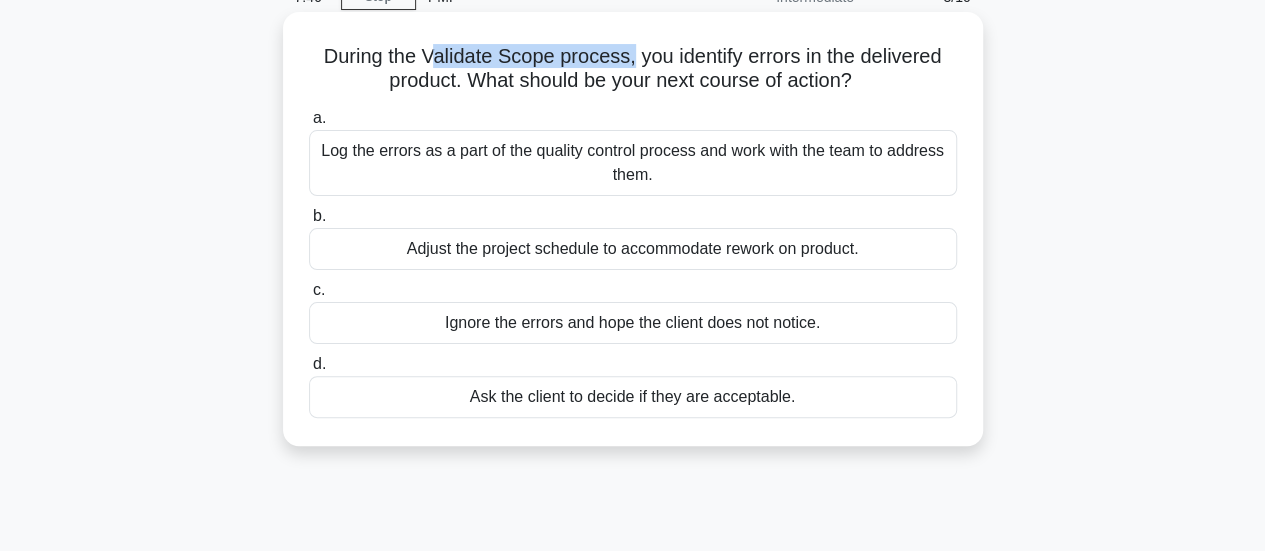 drag, startPoint x: 431, startPoint y: 54, endPoint x: 628, endPoint y: 39, distance: 197.57024 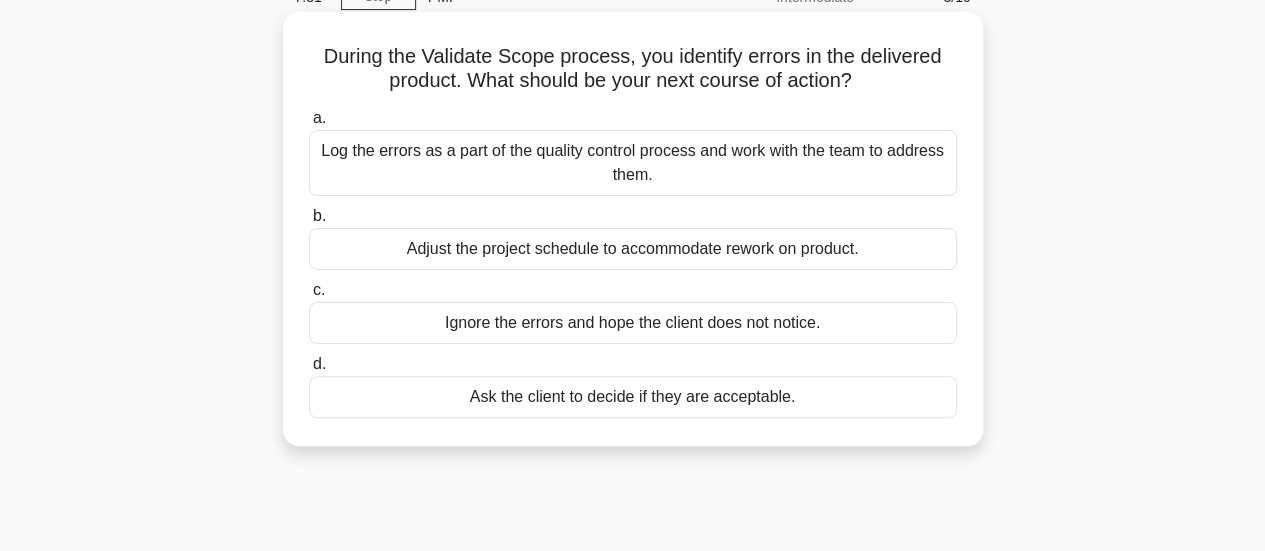 click on "Adjust the project schedule to accommodate rework on product." at bounding box center [633, 249] 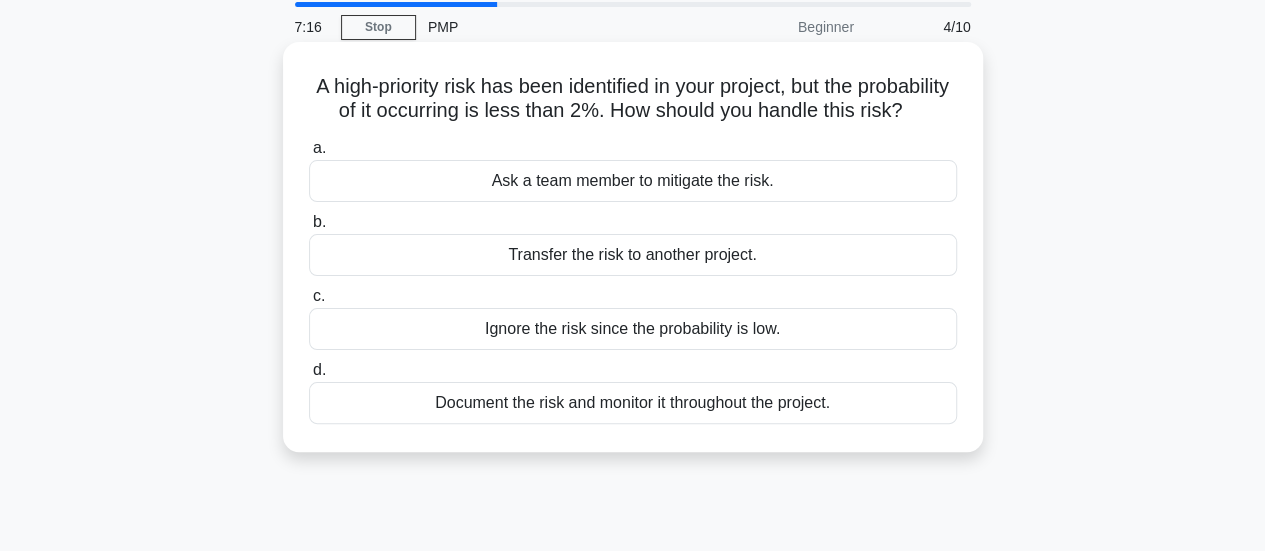 scroll, scrollTop: 100, scrollLeft: 0, axis: vertical 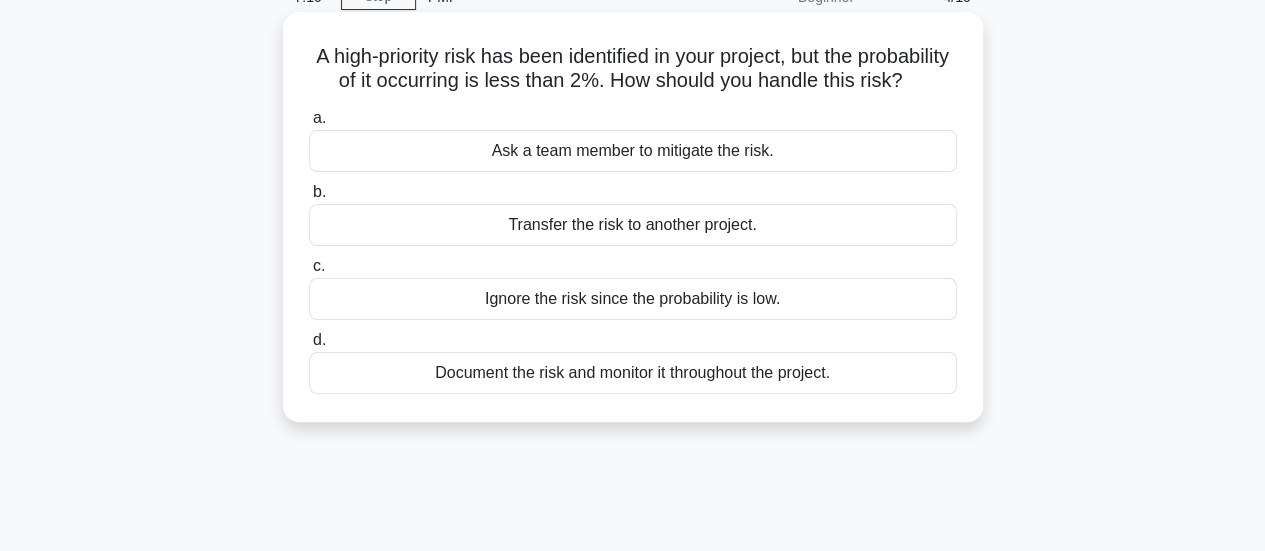 click on "Document the risk and monitor it throughout the project." at bounding box center [633, 373] 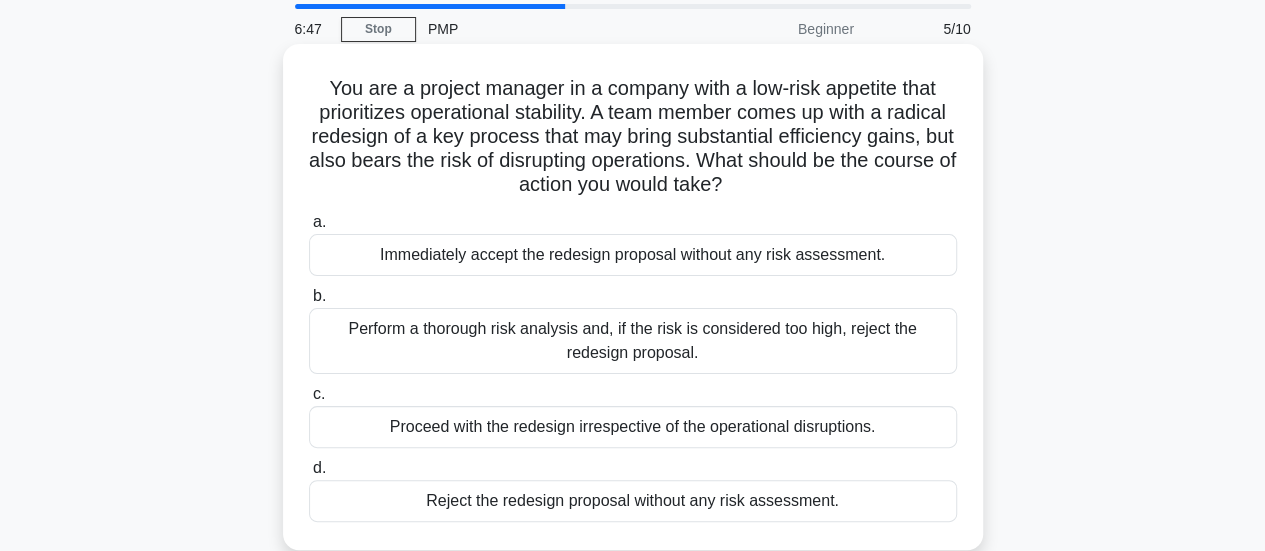 scroll, scrollTop: 100, scrollLeft: 0, axis: vertical 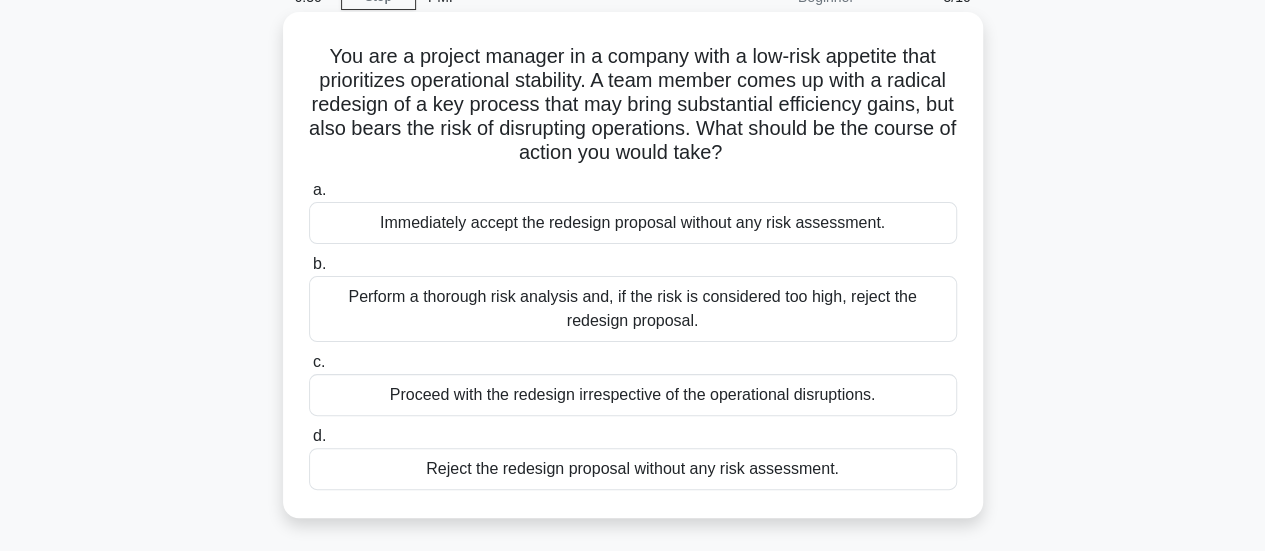 click on "Perform a thorough risk analysis and, if the risk is considered too high, reject the redesign proposal." at bounding box center [633, 309] 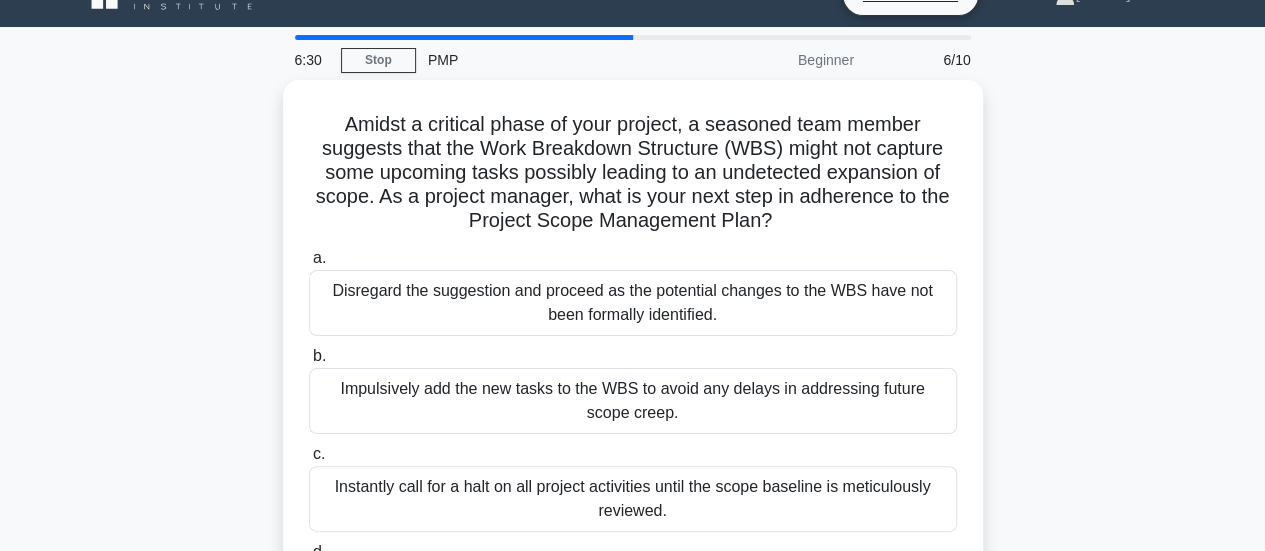 scroll, scrollTop: 0, scrollLeft: 0, axis: both 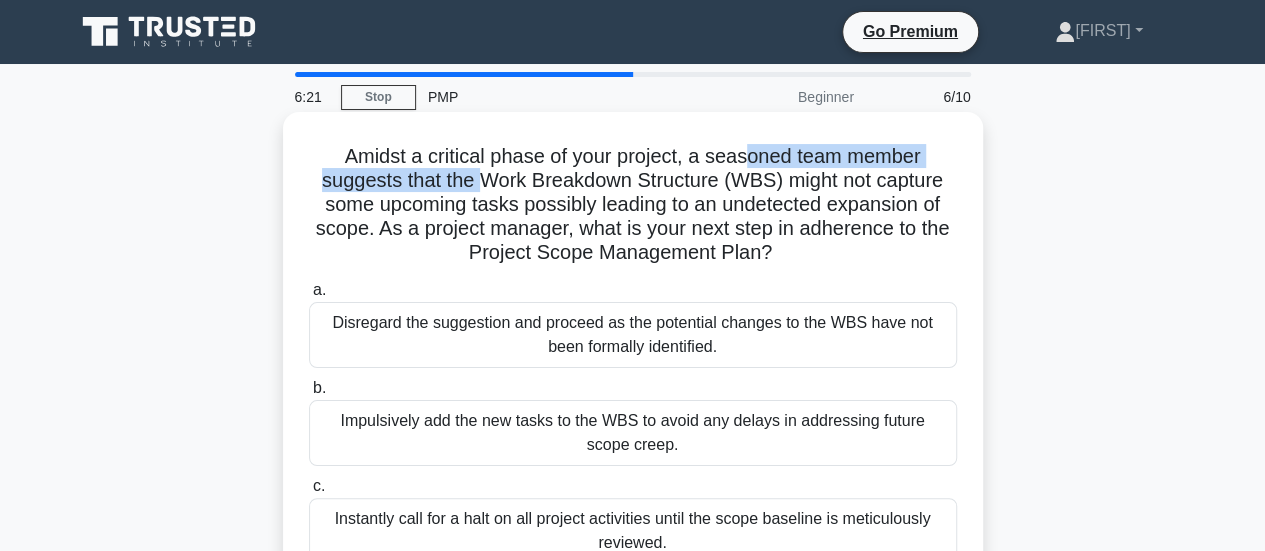 drag, startPoint x: 484, startPoint y: 181, endPoint x: 752, endPoint y: 163, distance: 268.6038 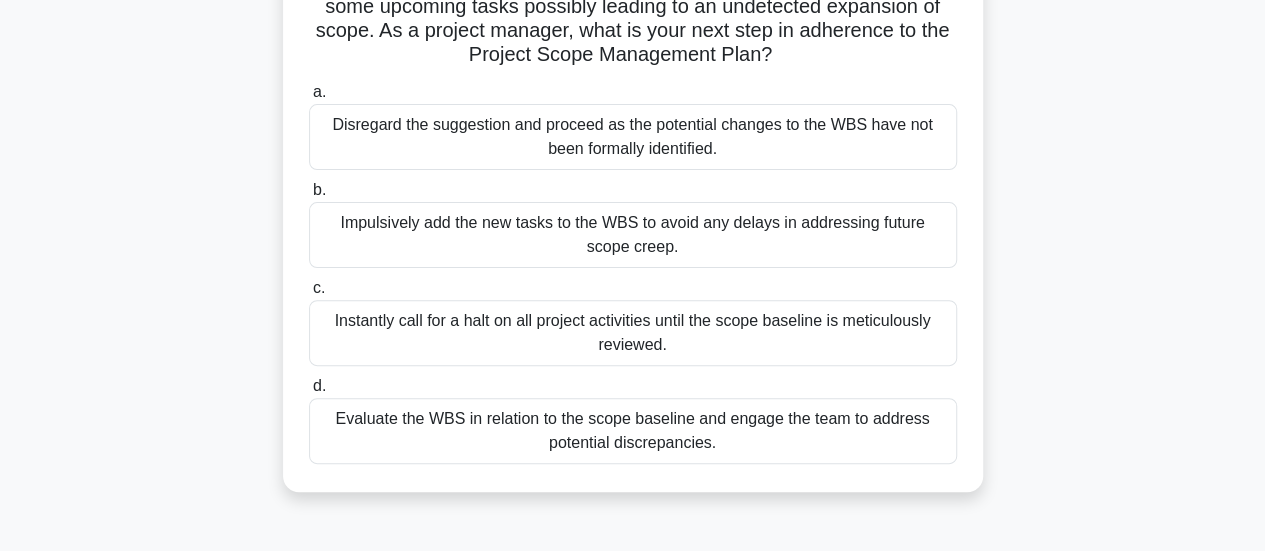 scroll, scrollTop: 200, scrollLeft: 0, axis: vertical 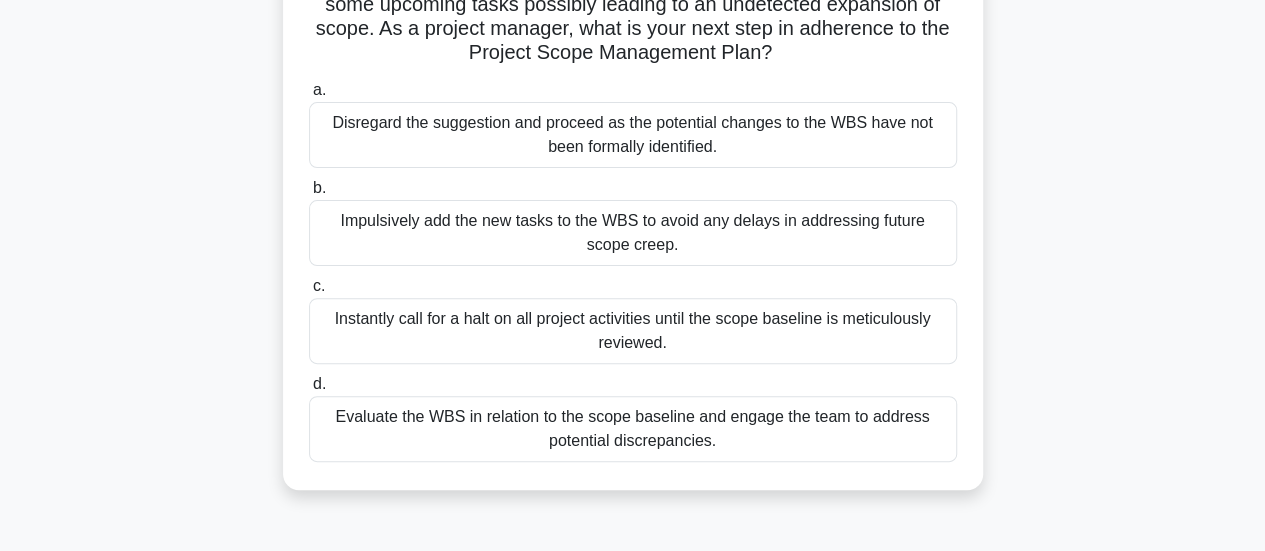 click on "Evaluate the WBS in relation to the scope baseline and engage the team to address potential discrepancies." at bounding box center [633, 429] 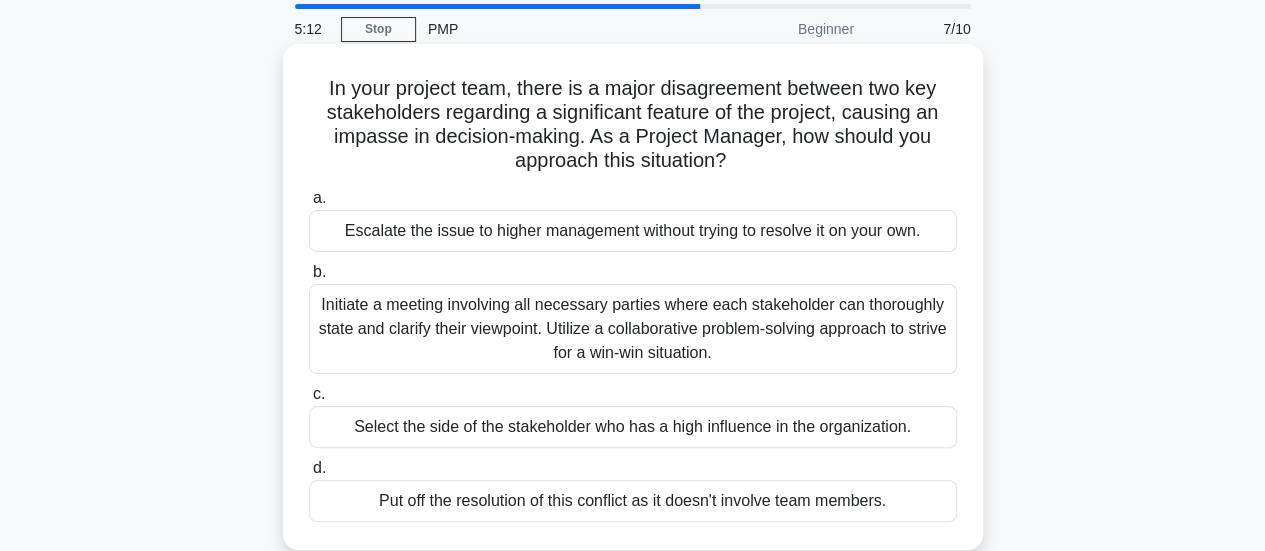 scroll, scrollTop: 100, scrollLeft: 0, axis: vertical 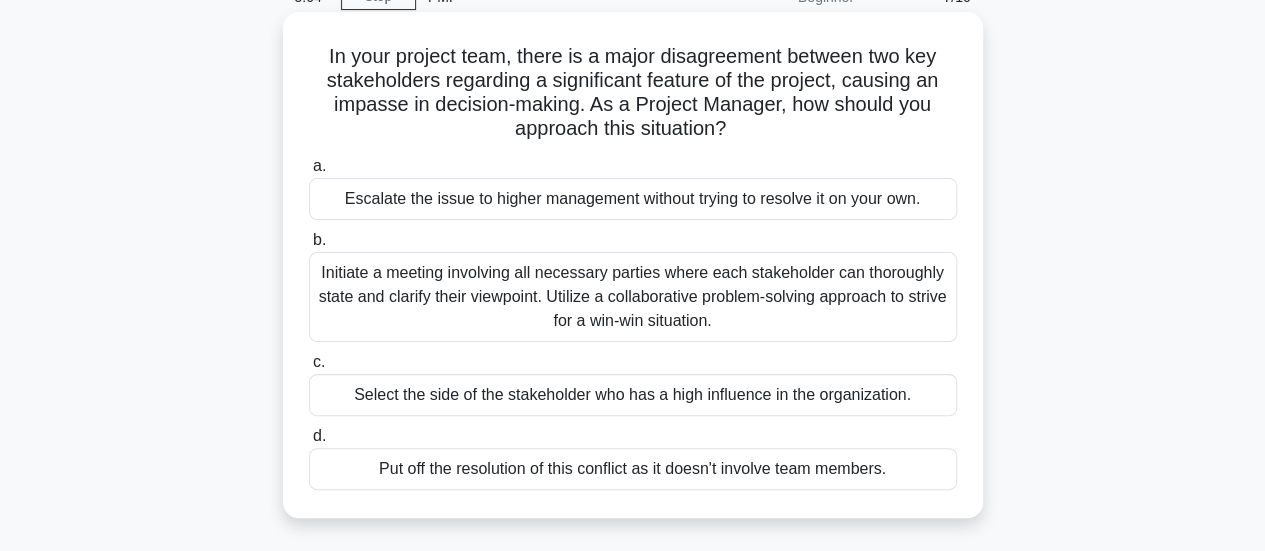 click on "Initiate a meeting involving all necessary parties where each stakeholder can thoroughly state and clarify their viewpoint. Utilize a collaborative problem-solving approach to strive for a win-win situation." at bounding box center (633, 297) 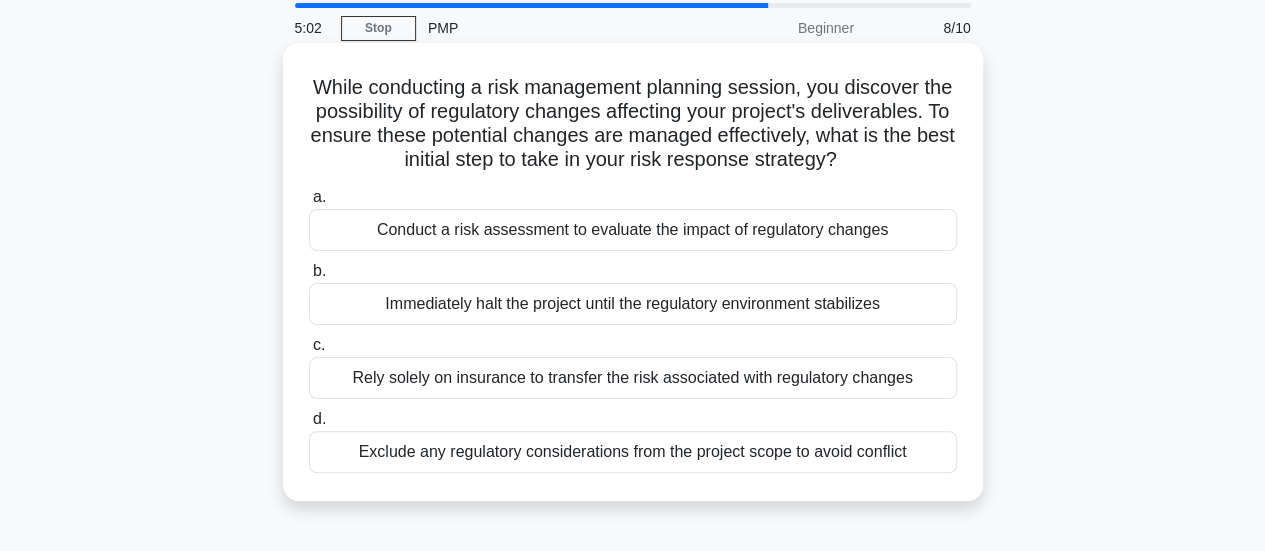 scroll, scrollTop: 100, scrollLeft: 0, axis: vertical 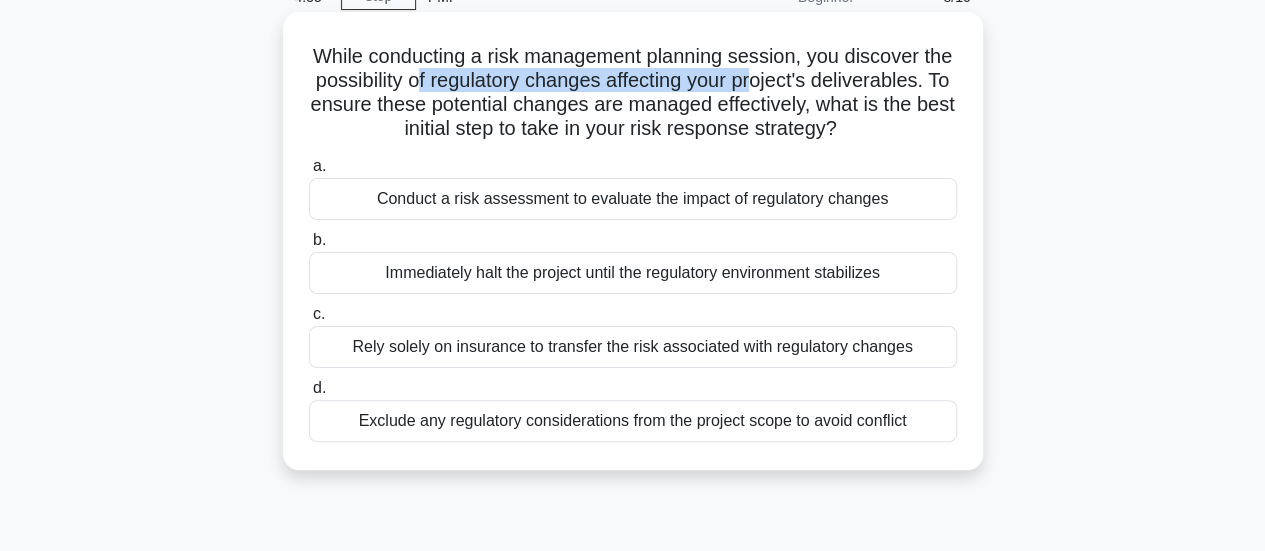 drag, startPoint x: 502, startPoint y: 83, endPoint x: 850, endPoint y: 73, distance: 348.14365 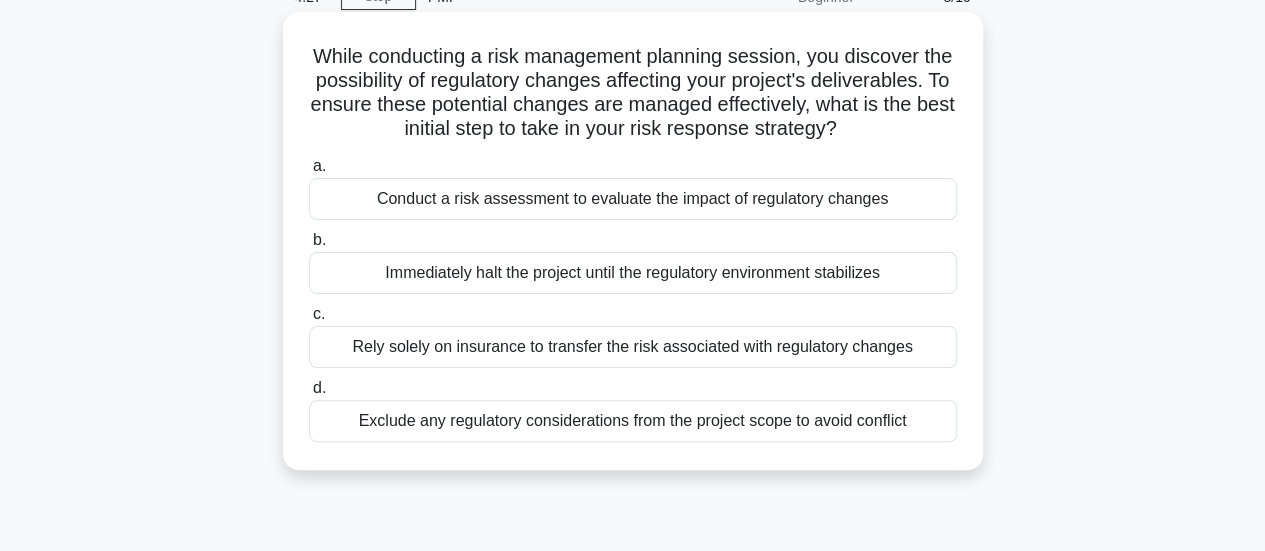 click on "Conduct a risk assessment to evaluate the impact of regulatory changes" at bounding box center [633, 199] 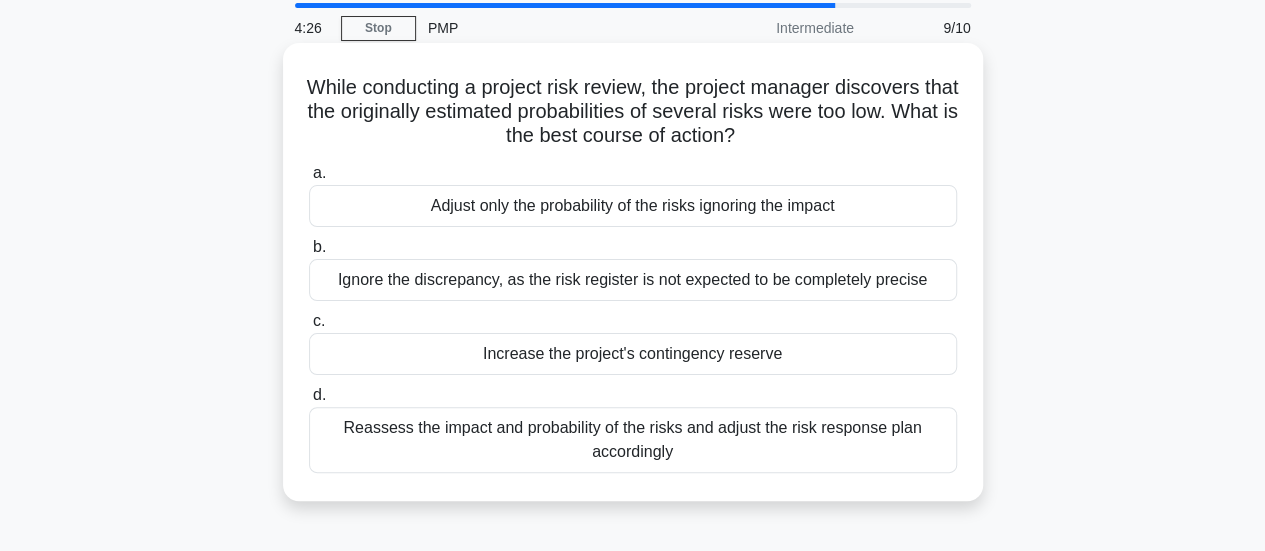 scroll, scrollTop: 100, scrollLeft: 0, axis: vertical 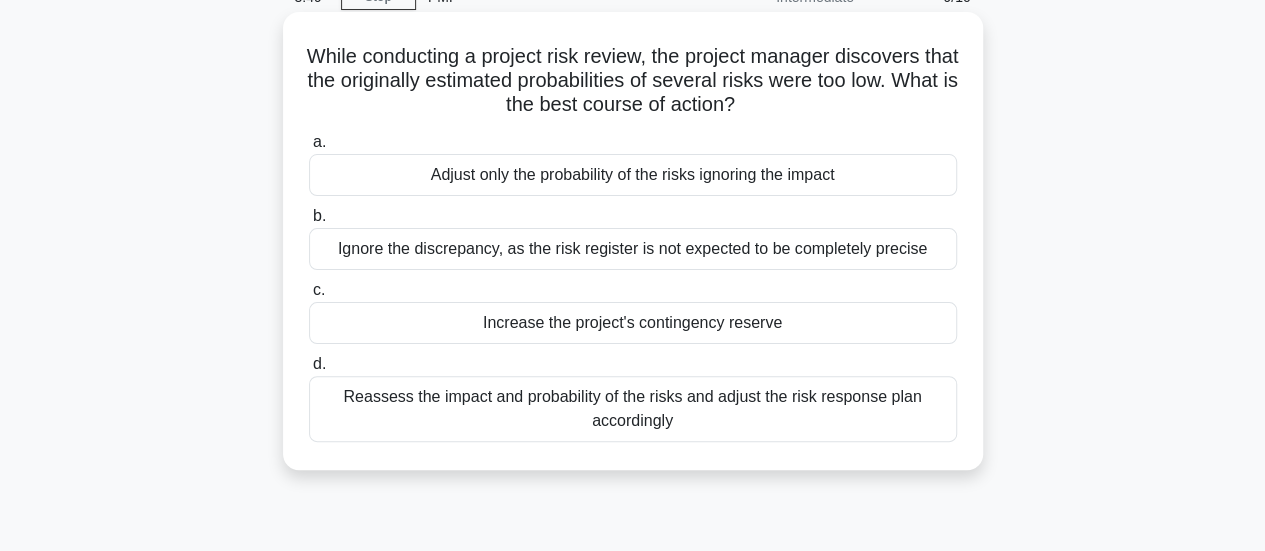 click on "Reassess the impact and probability of the risks and adjust the risk response plan accordingly" at bounding box center [633, 409] 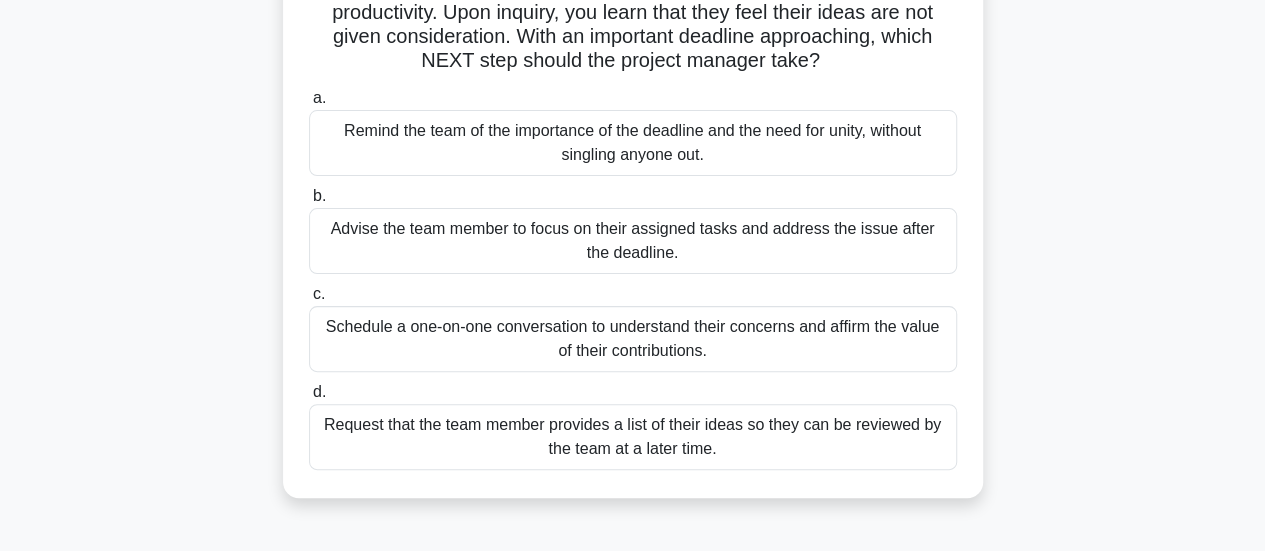 scroll, scrollTop: 200, scrollLeft: 0, axis: vertical 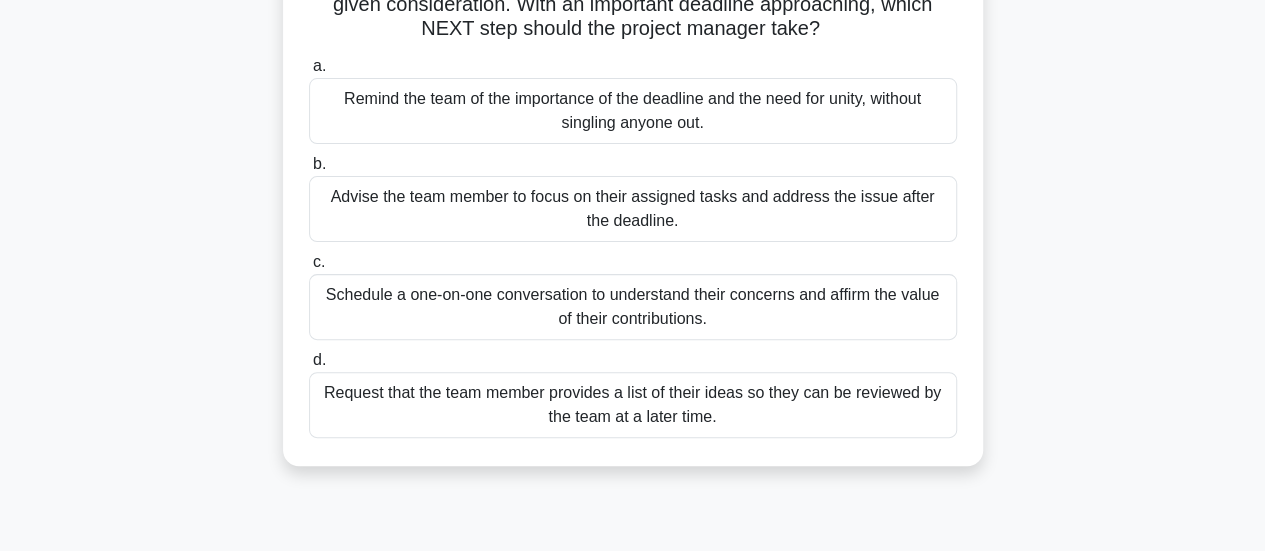 click on "Schedule a one-on-one conversation to understand their concerns and affirm the value of their contributions." at bounding box center (633, 307) 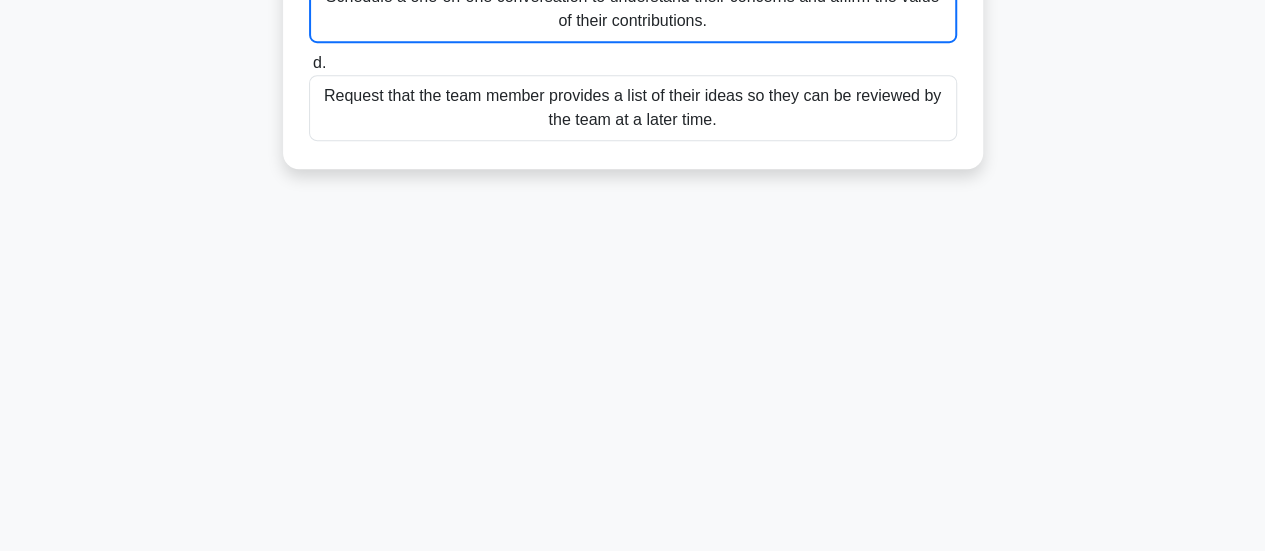 scroll, scrollTop: 500, scrollLeft: 0, axis: vertical 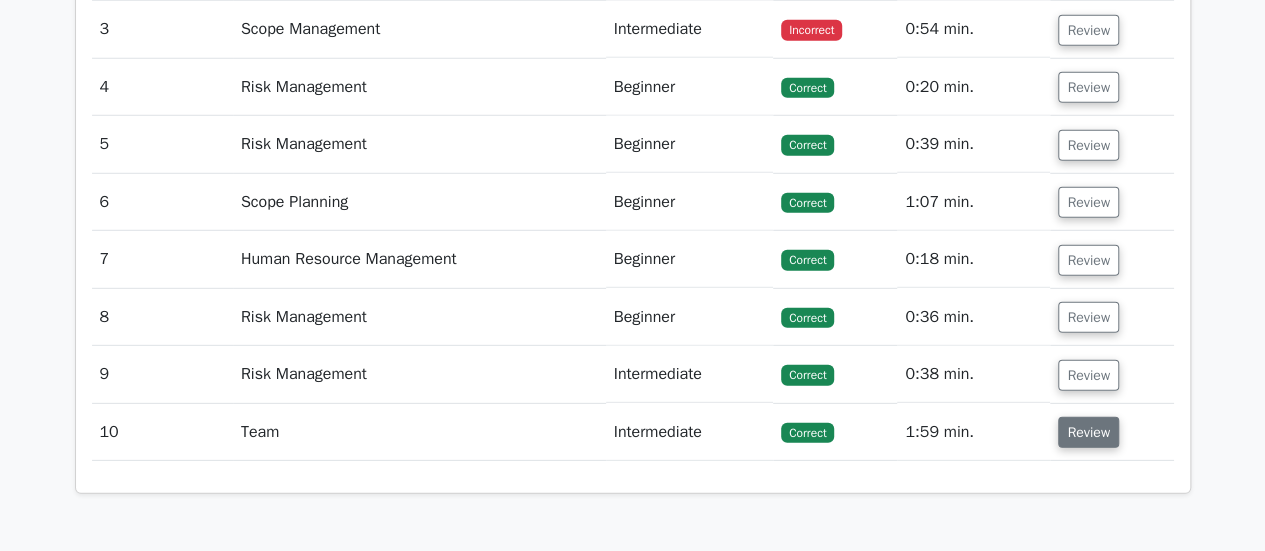 click on "Review" at bounding box center (1088, 432) 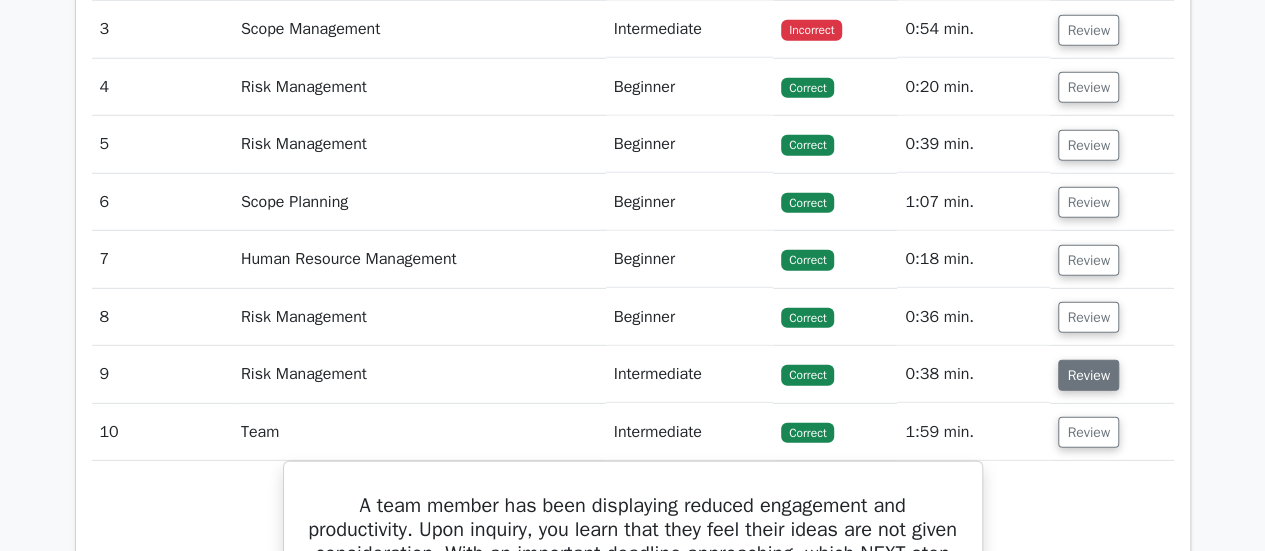 click on "Review" at bounding box center (1088, 375) 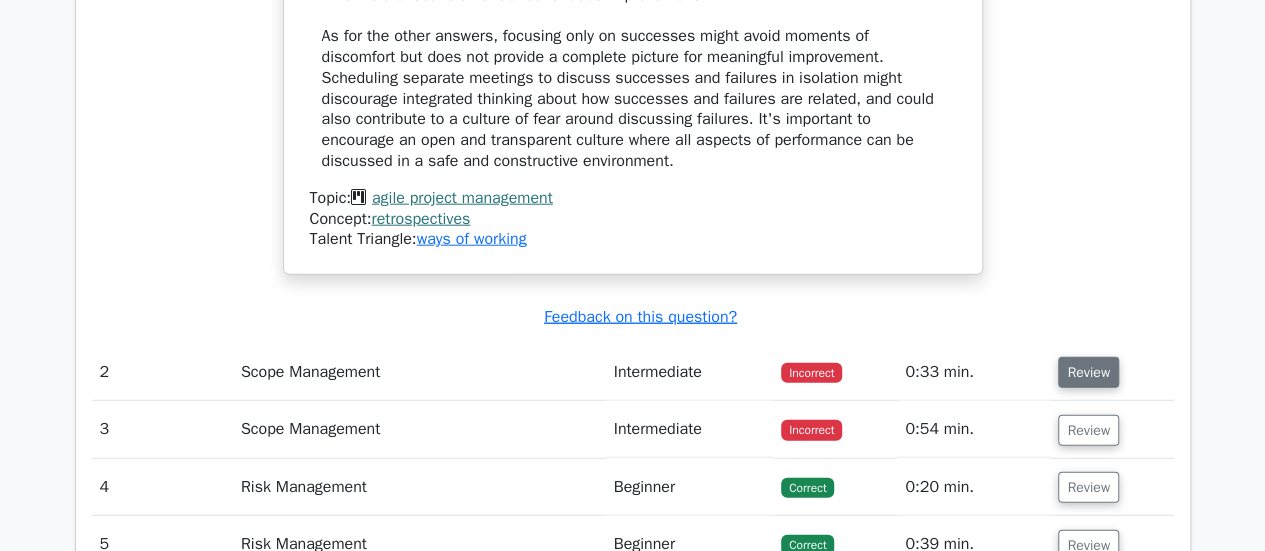 scroll, scrollTop: 2600, scrollLeft: 0, axis: vertical 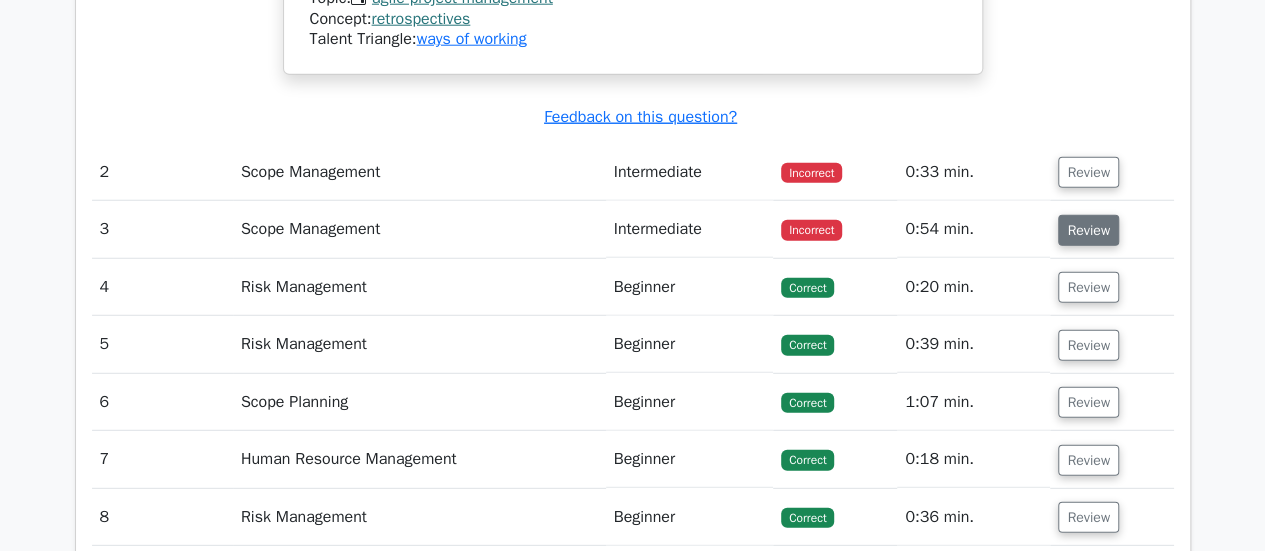 click on "Review" at bounding box center [1088, 230] 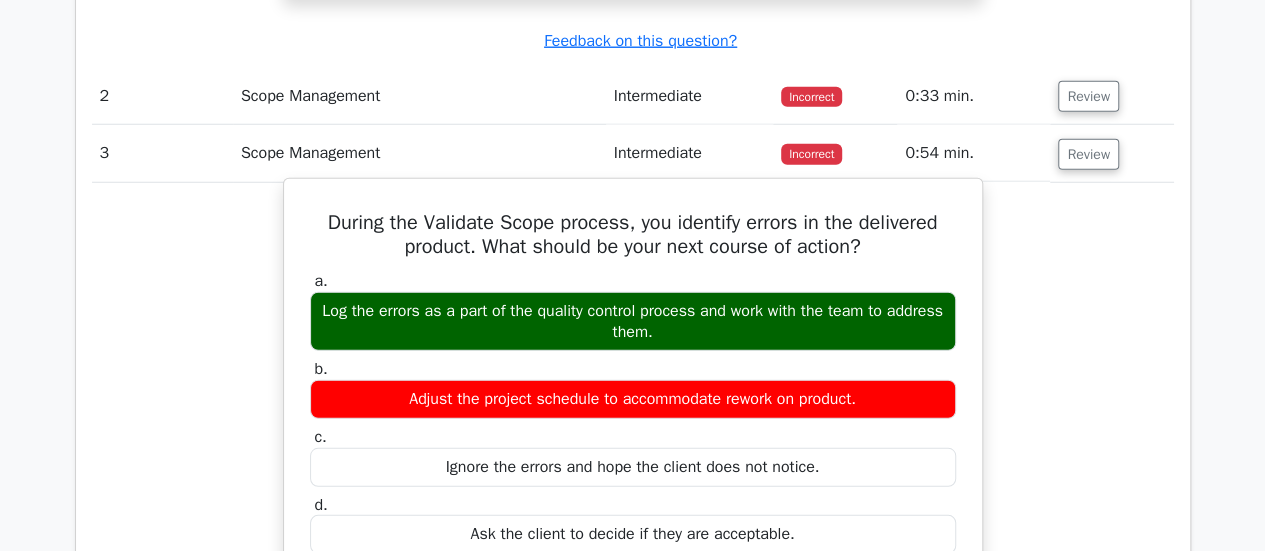 scroll, scrollTop: 2500, scrollLeft: 0, axis: vertical 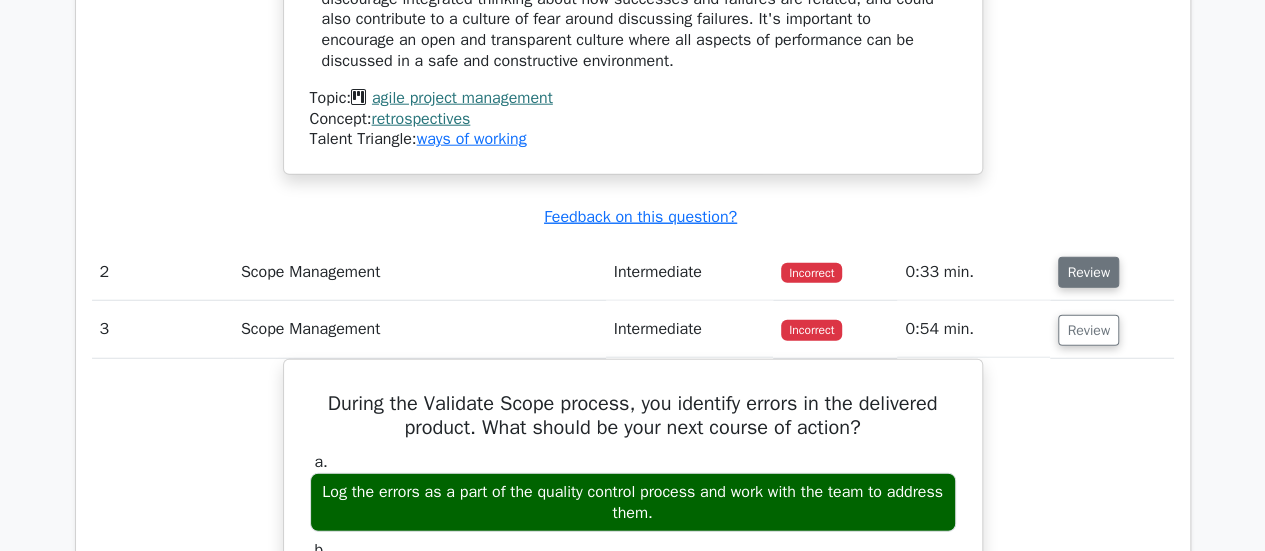 click on "Review" at bounding box center (1088, 272) 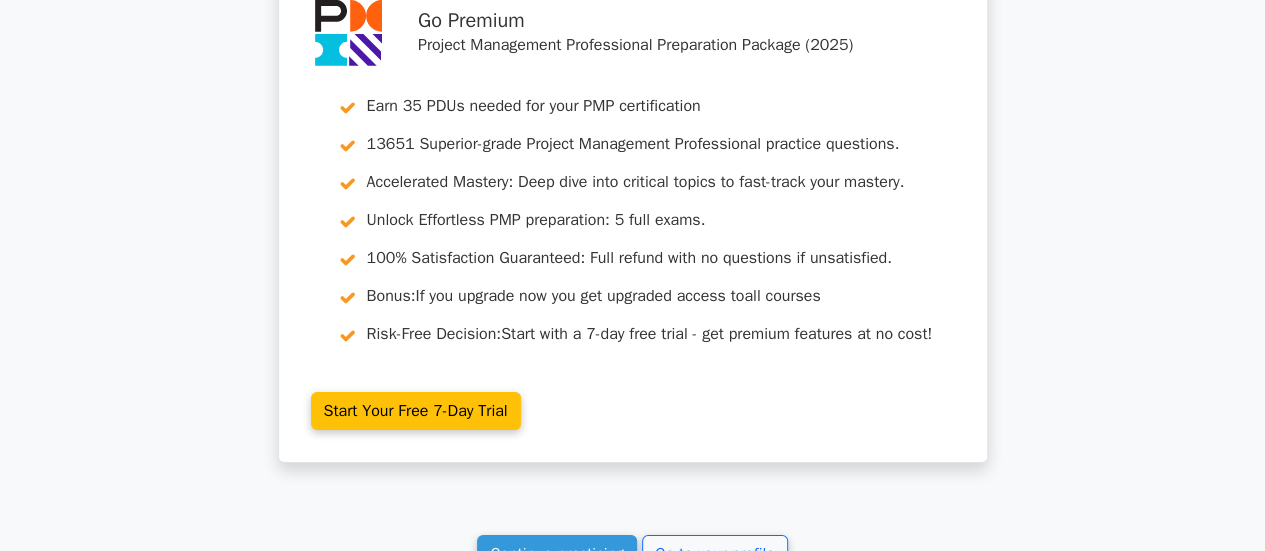 scroll, scrollTop: 7494, scrollLeft: 0, axis: vertical 